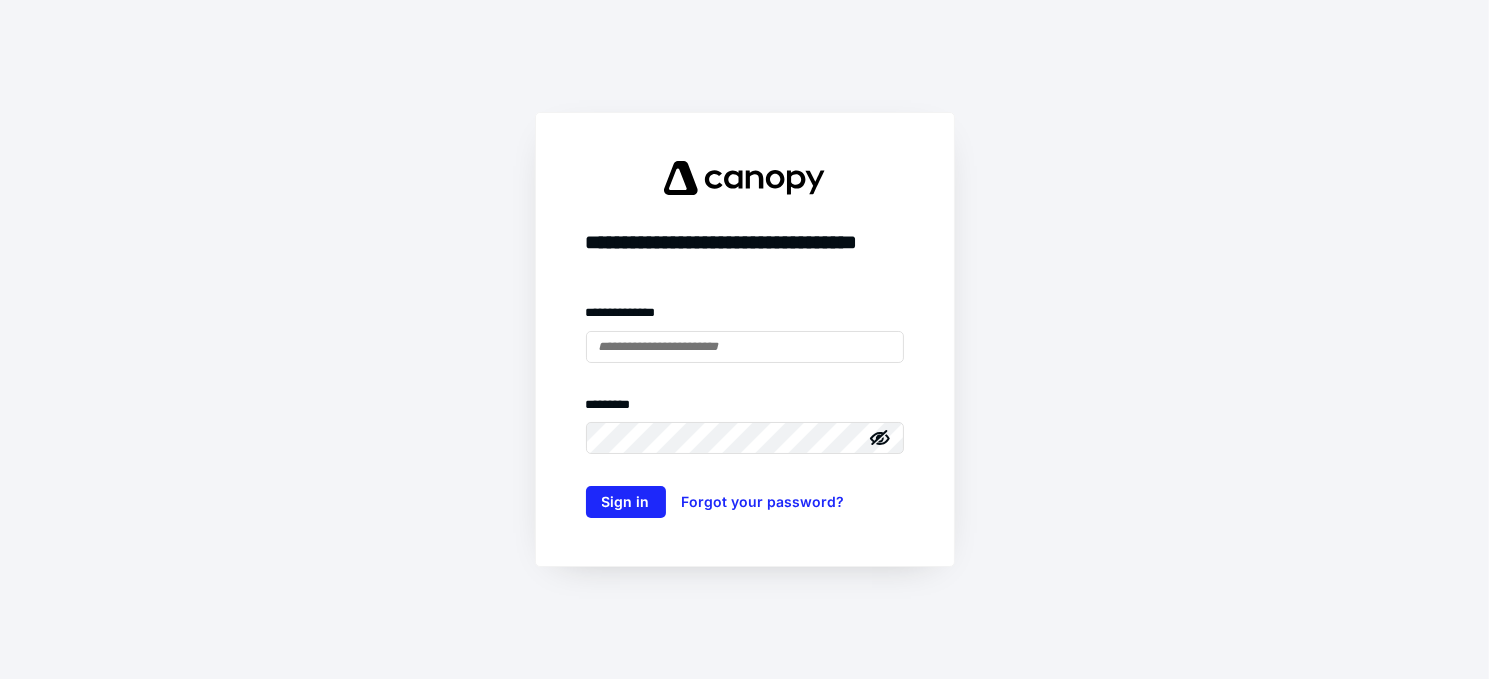 scroll, scrollTop: 0, scrollLeft: 0, axis: both 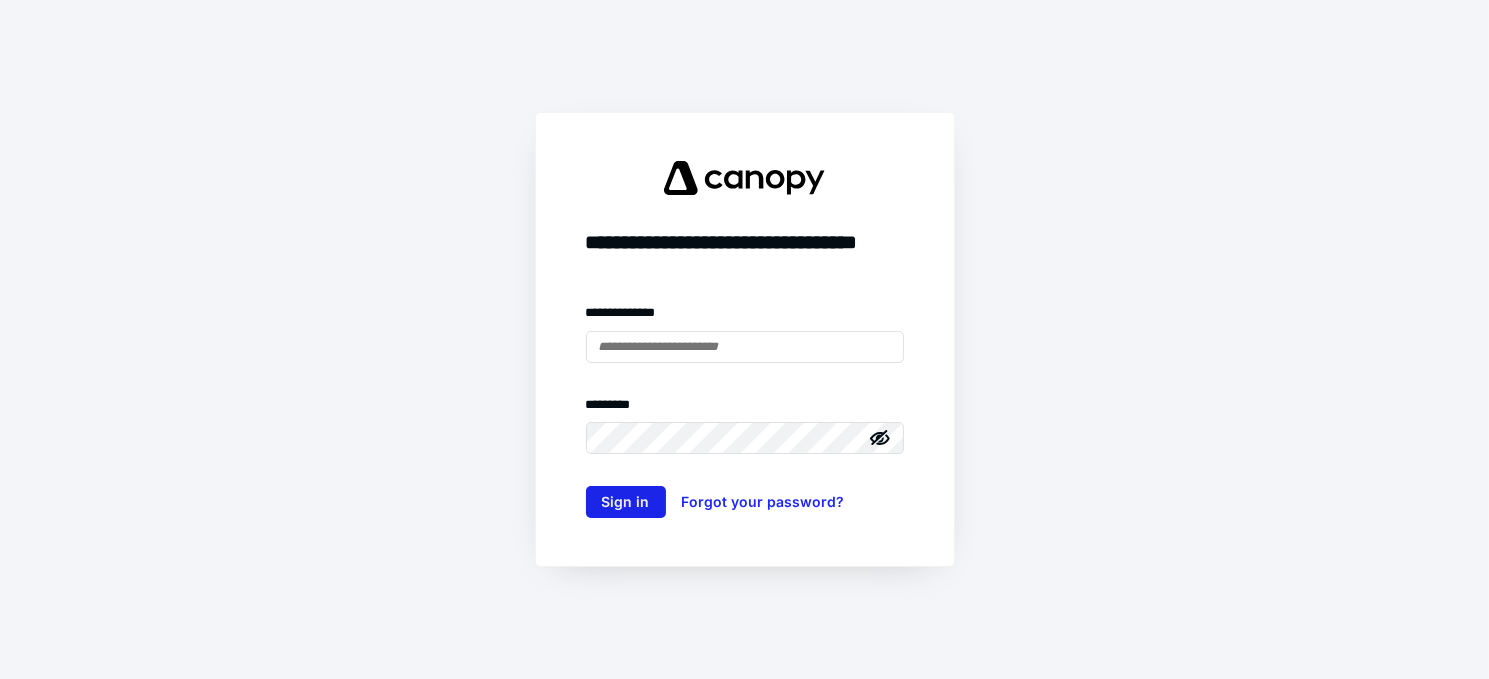 type on "**********" 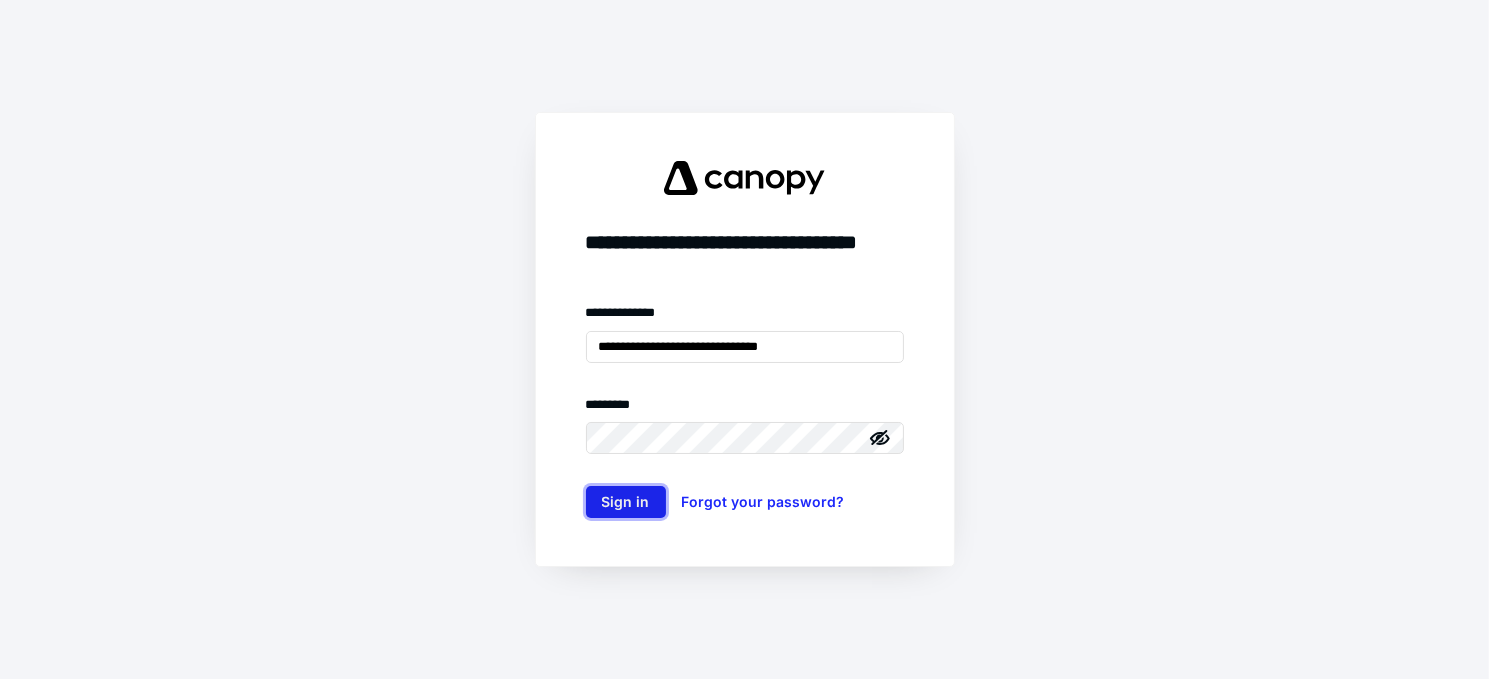 click on "Sign in" at bounding box center [626, 502] 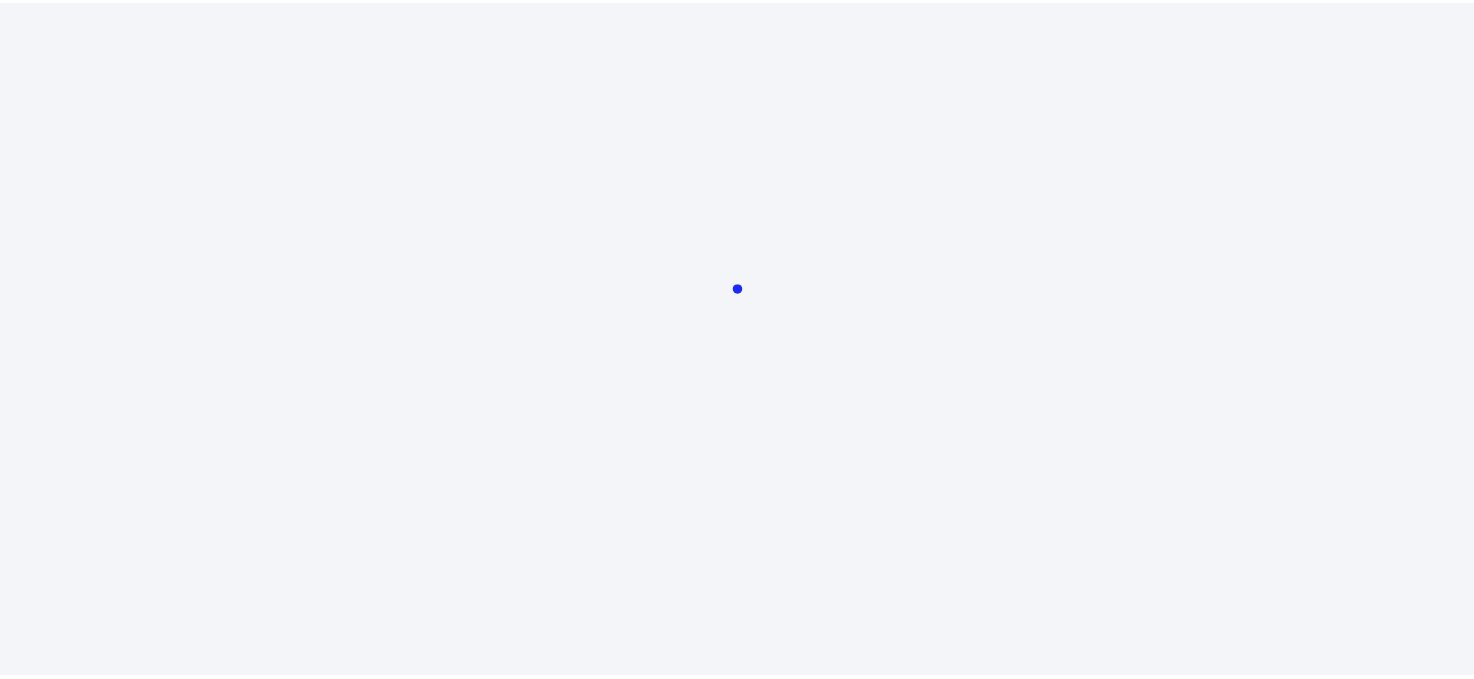 scroll, scrollTop: 0, scrollLeft: 0, axis: both 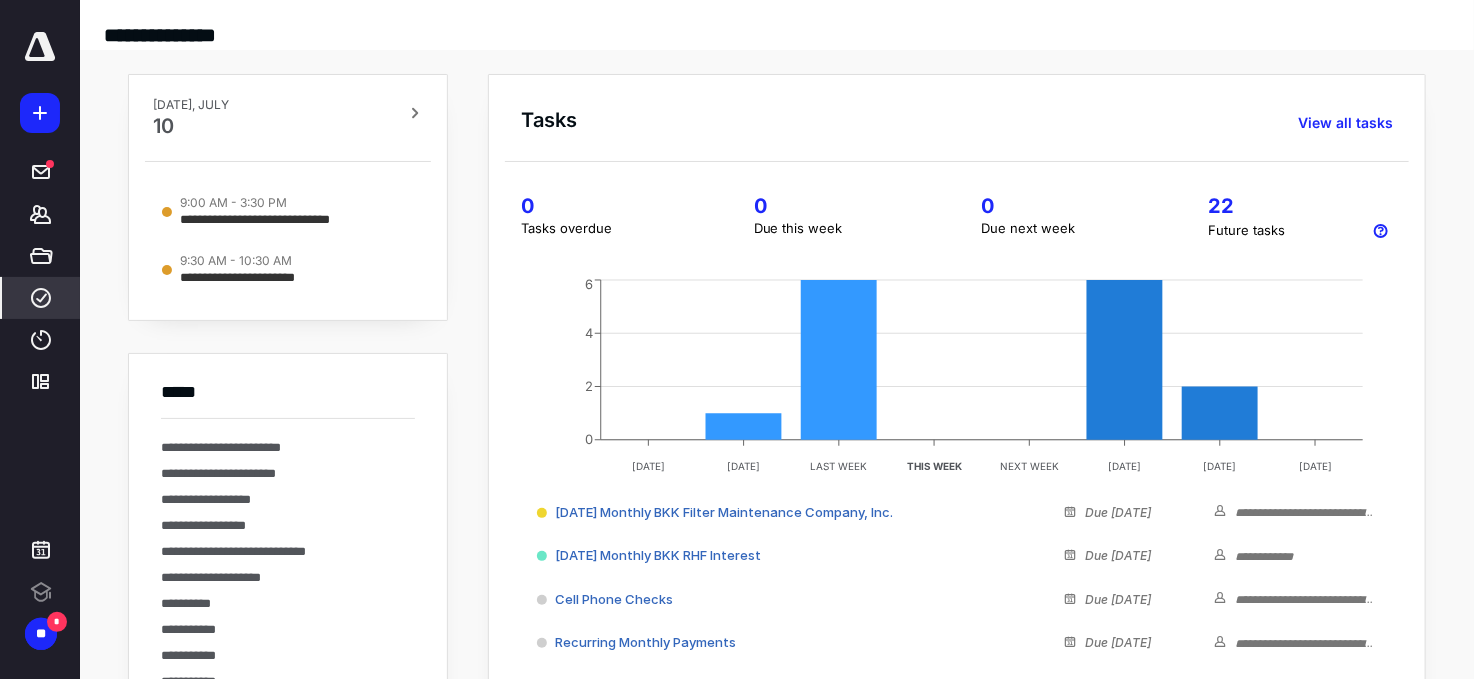 click 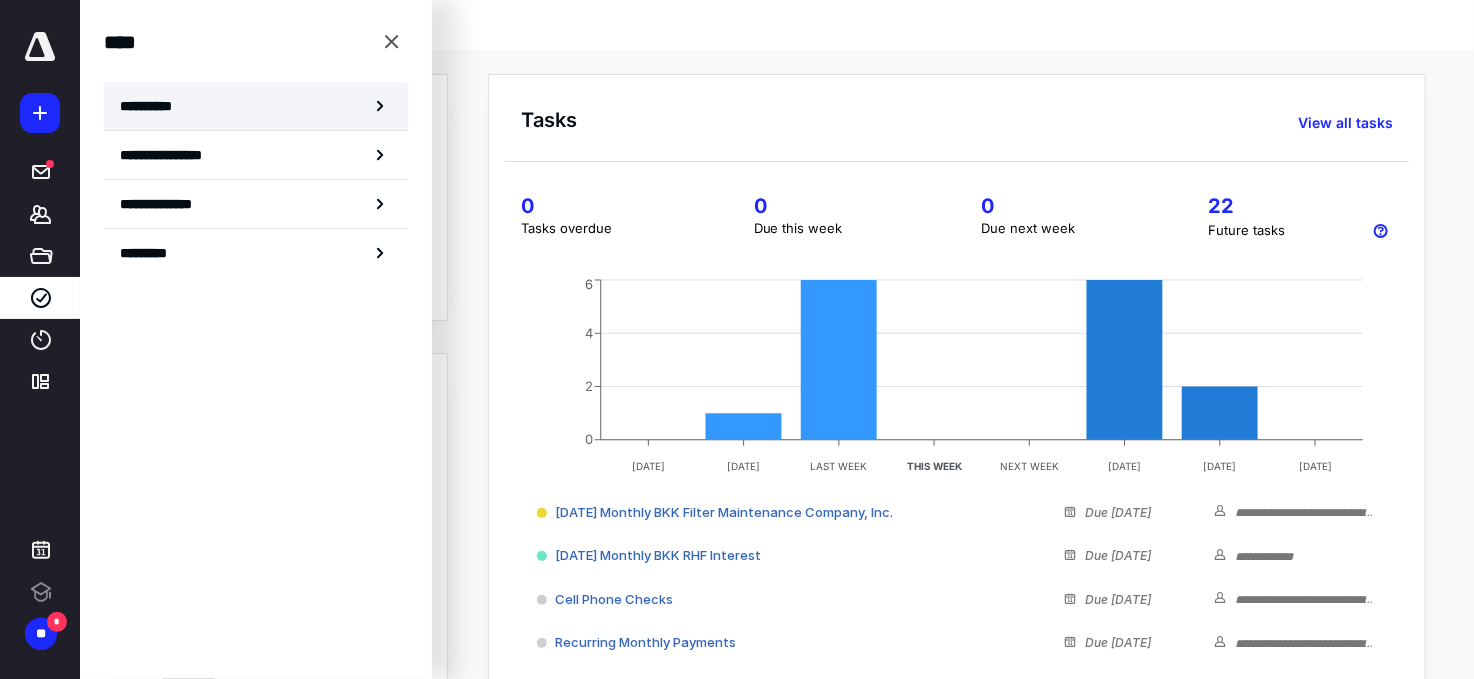 click on "**********" at bounding box center [256, 106] 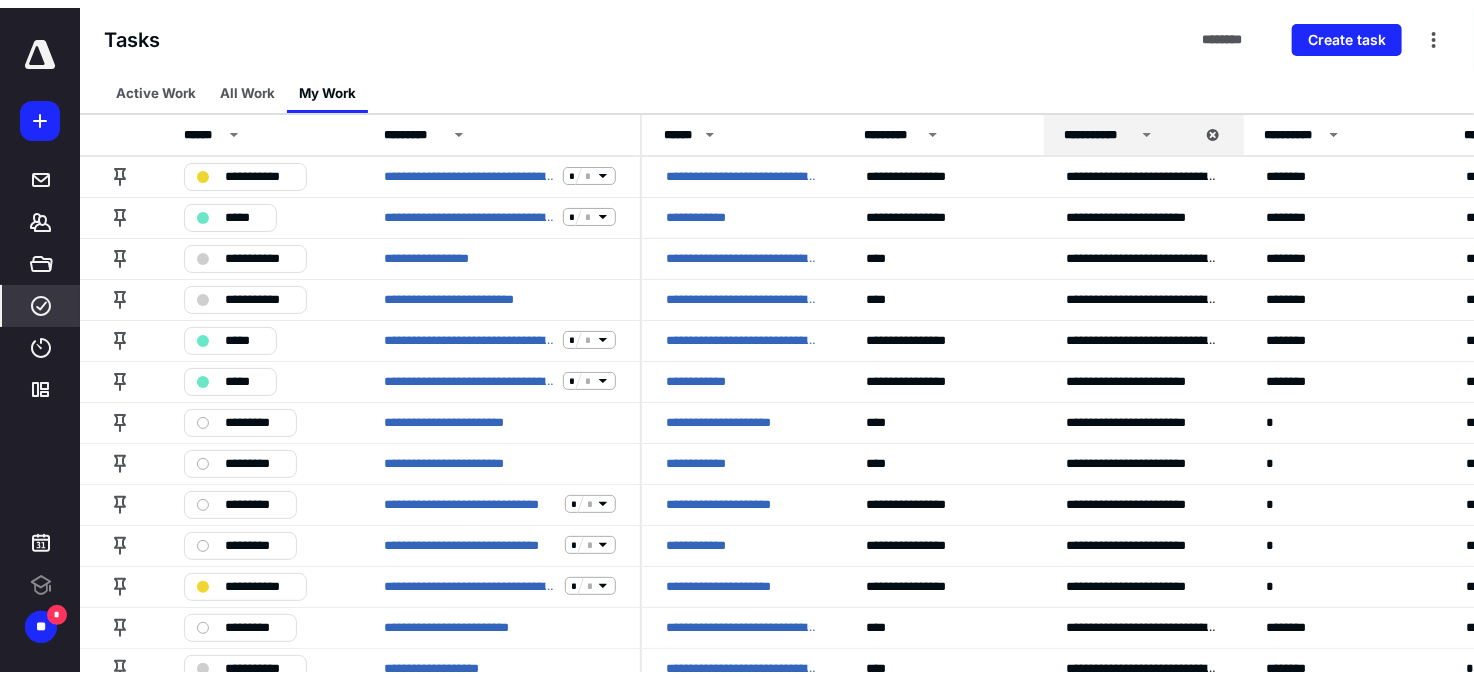 scroll, scrollTop: 0, scrollLeft: 0, axis: both 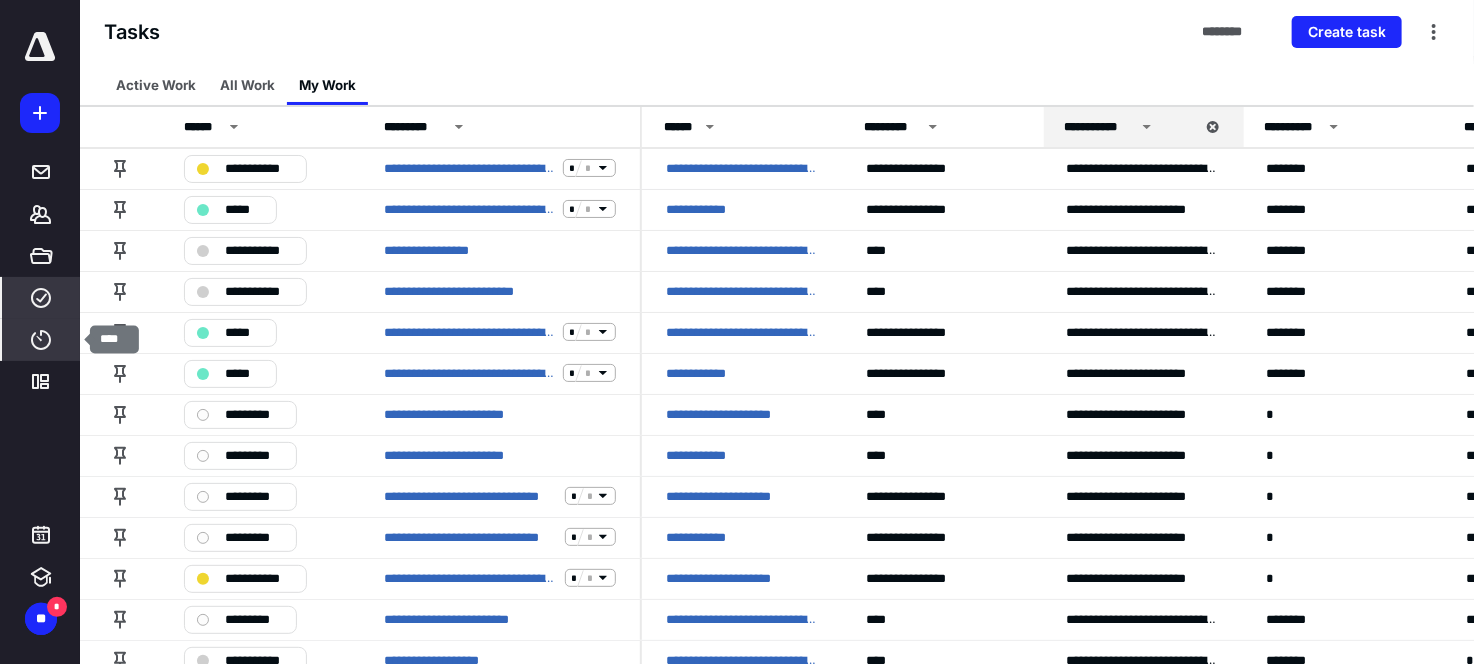 click 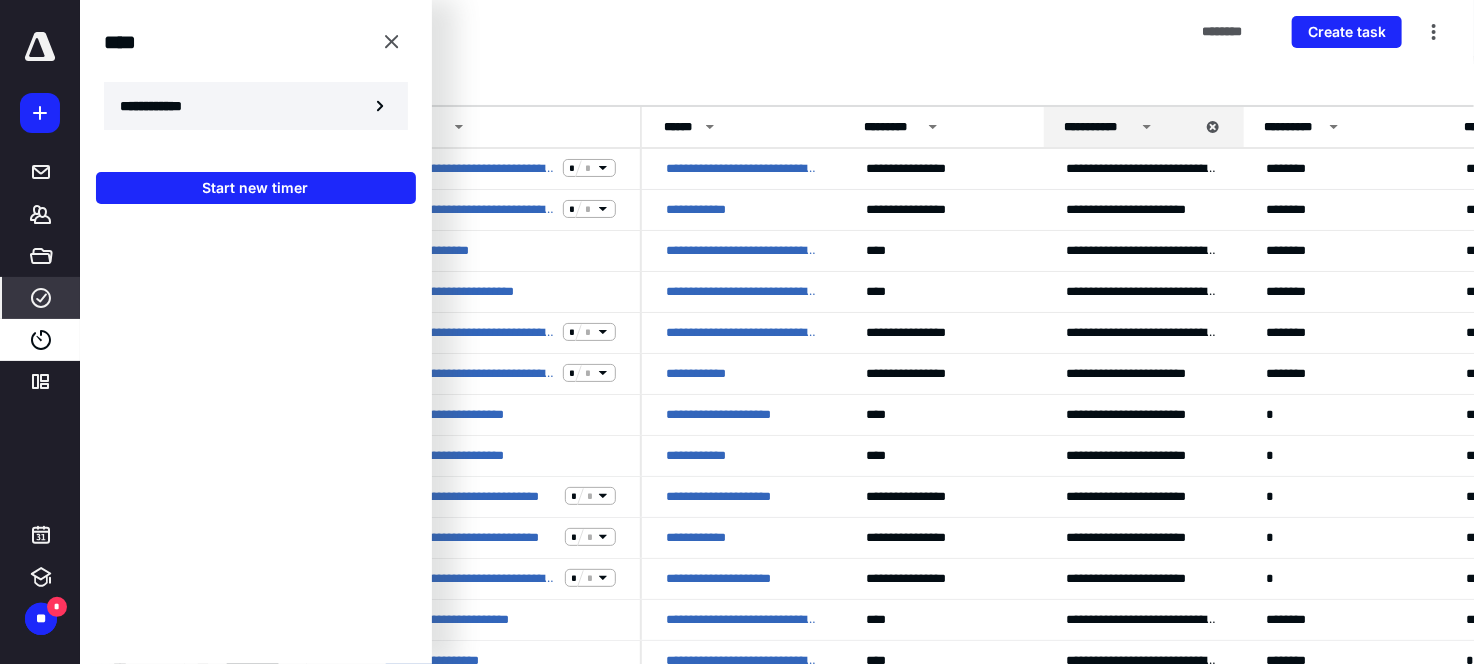 click on "**********" at bounding box center [256, 106] 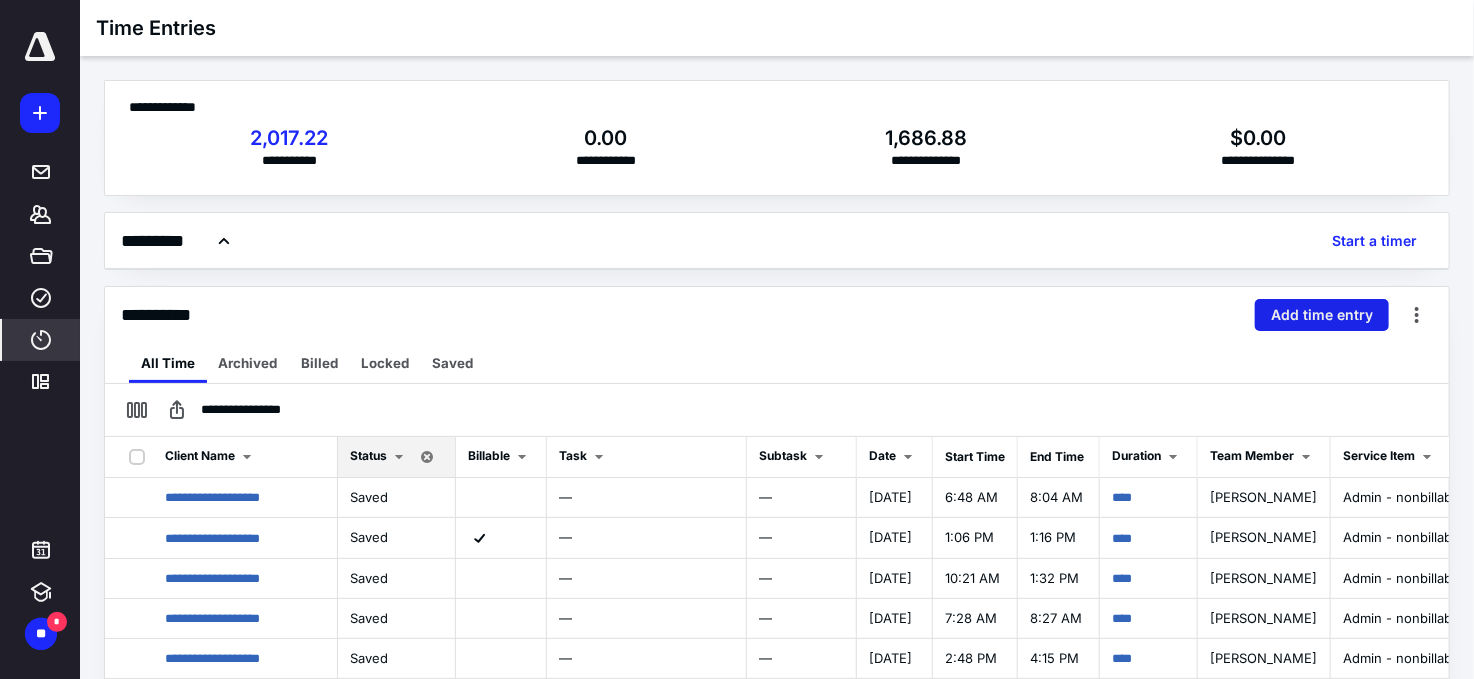click on "Add time entry" at bounding box center (1322, 315) 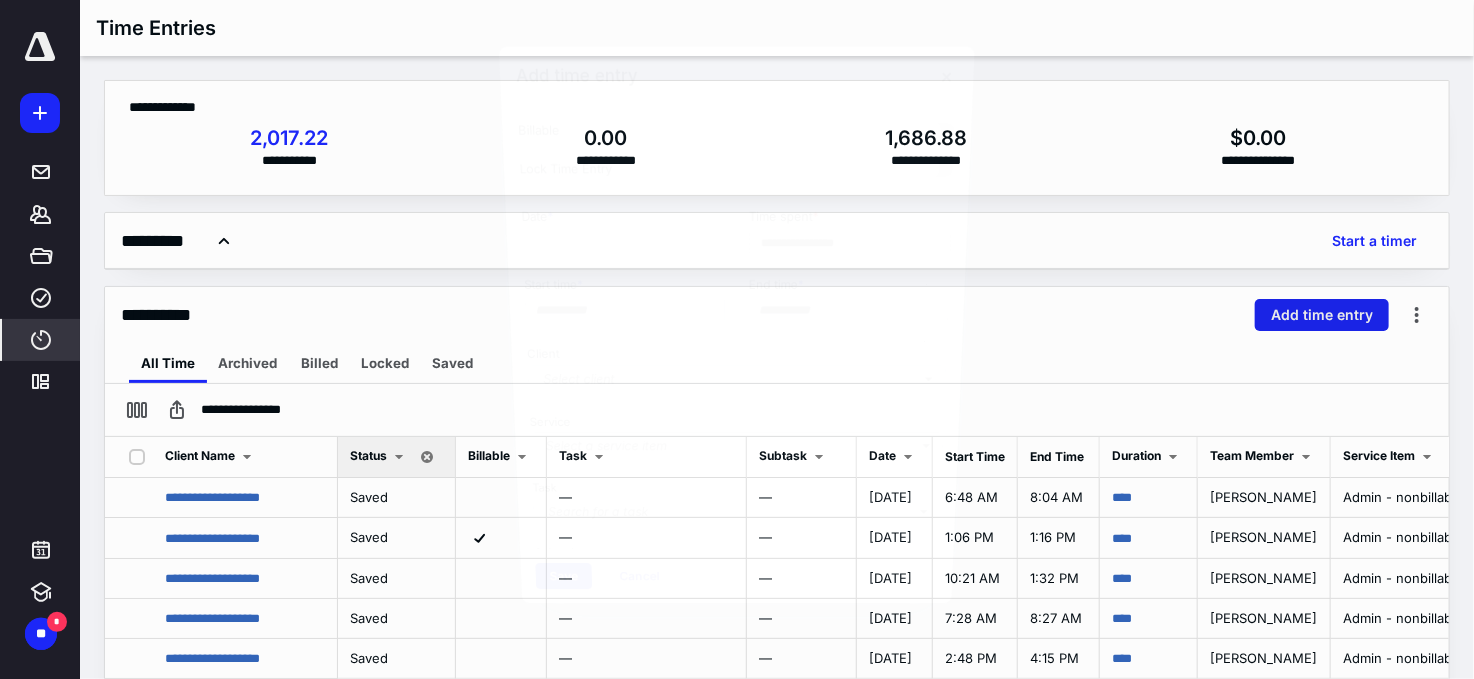 checkbox on "false" 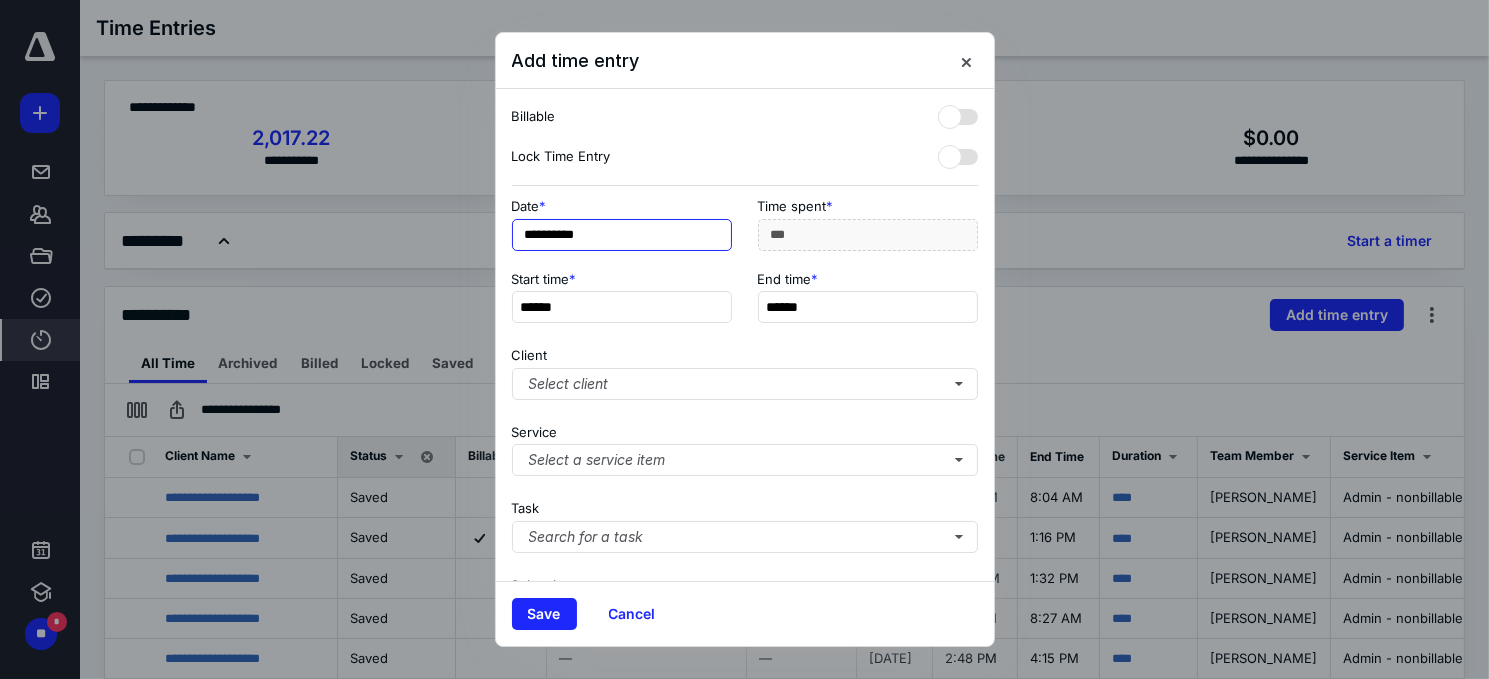 click on "**********" at bounding box center [622, 235] 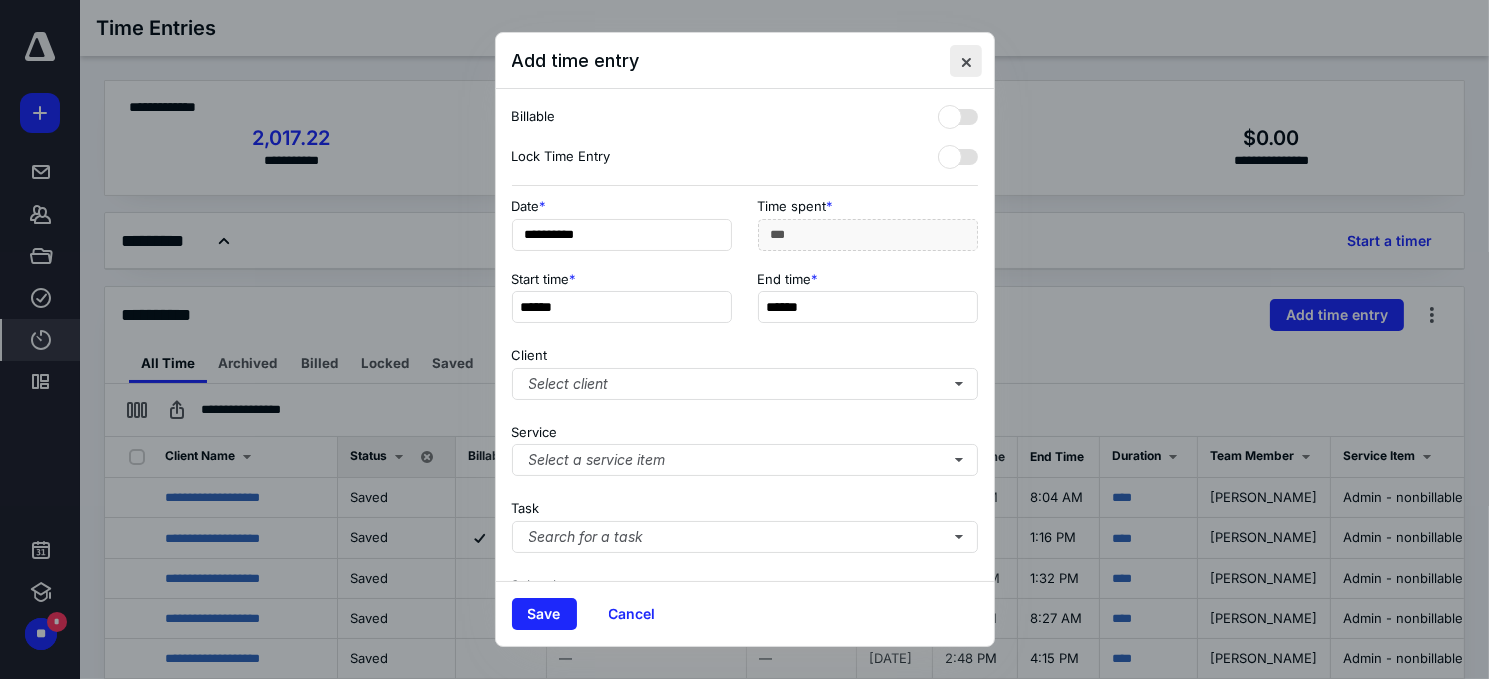 click at bounding box center [966, 61] 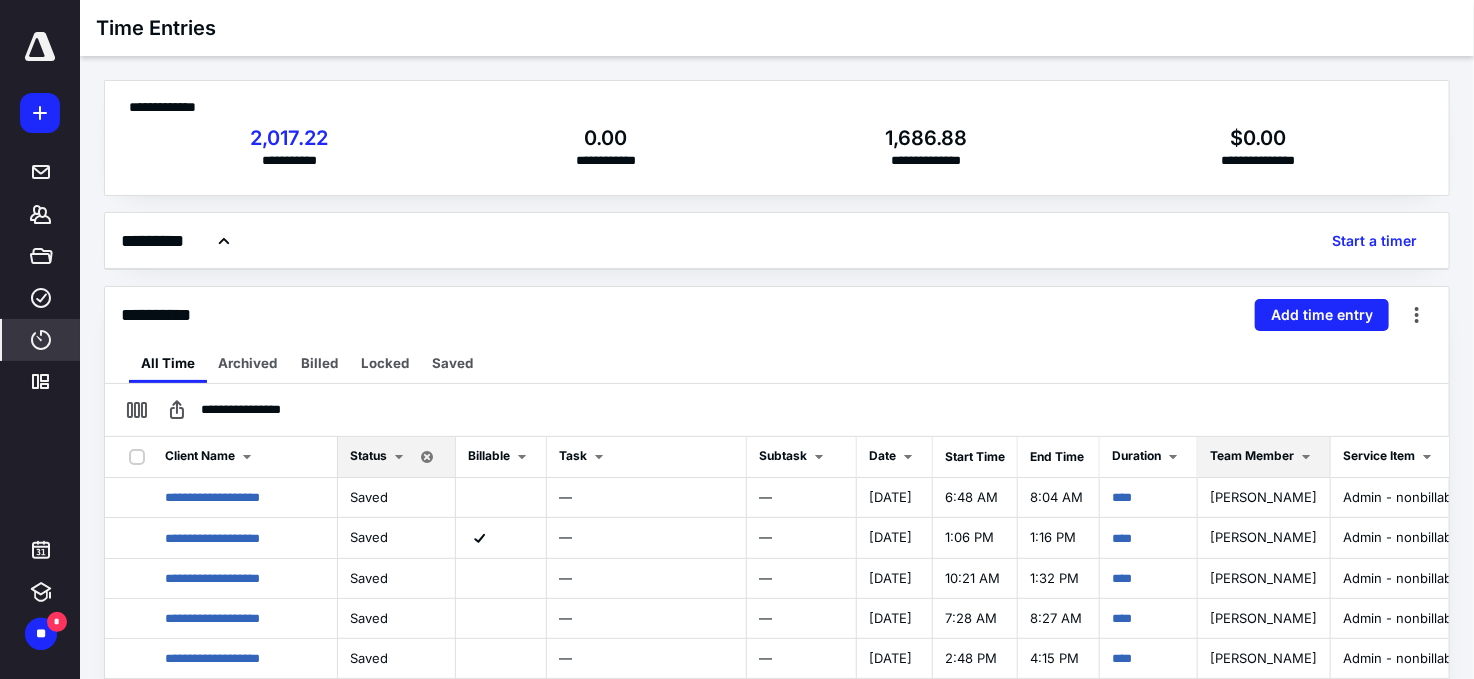 click on "Team Member" at bounding box center [1252, 455] 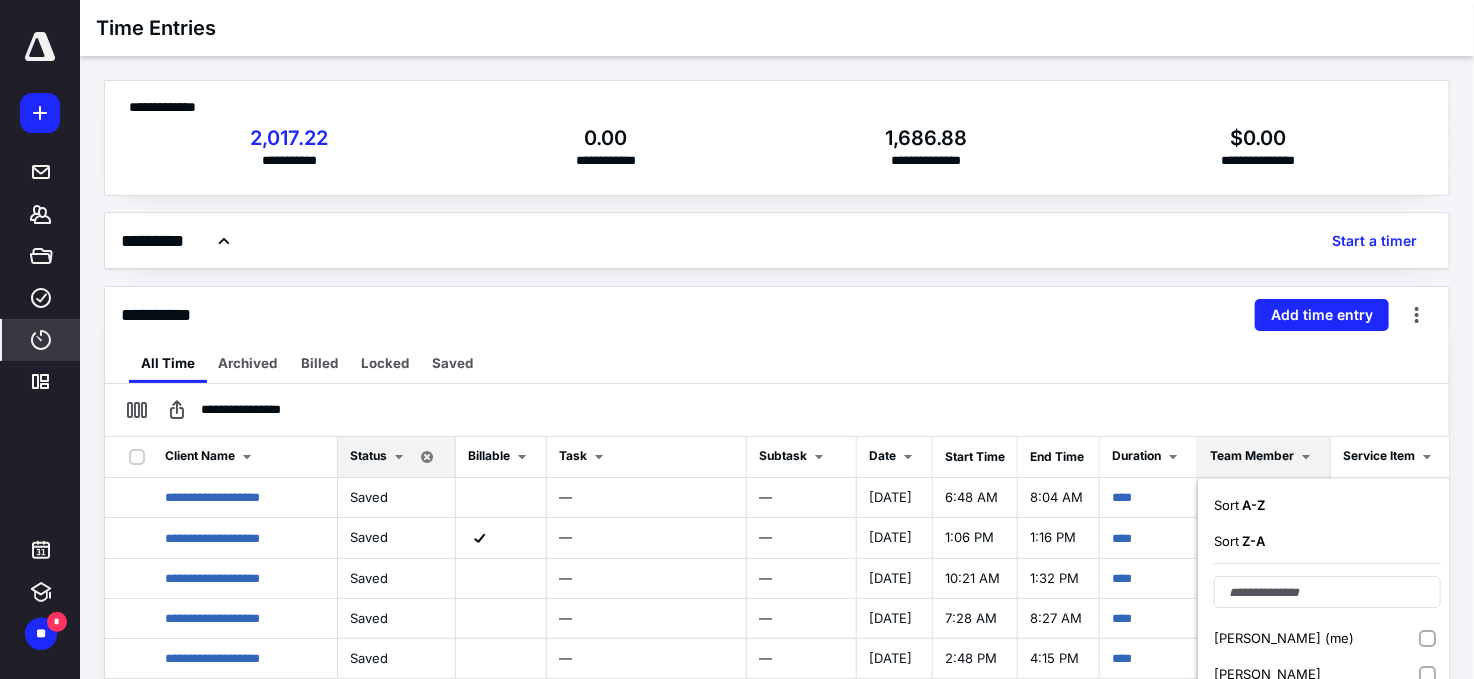 click on "Carol Humerickhouse (me)" at bounding box center (1284, 638) 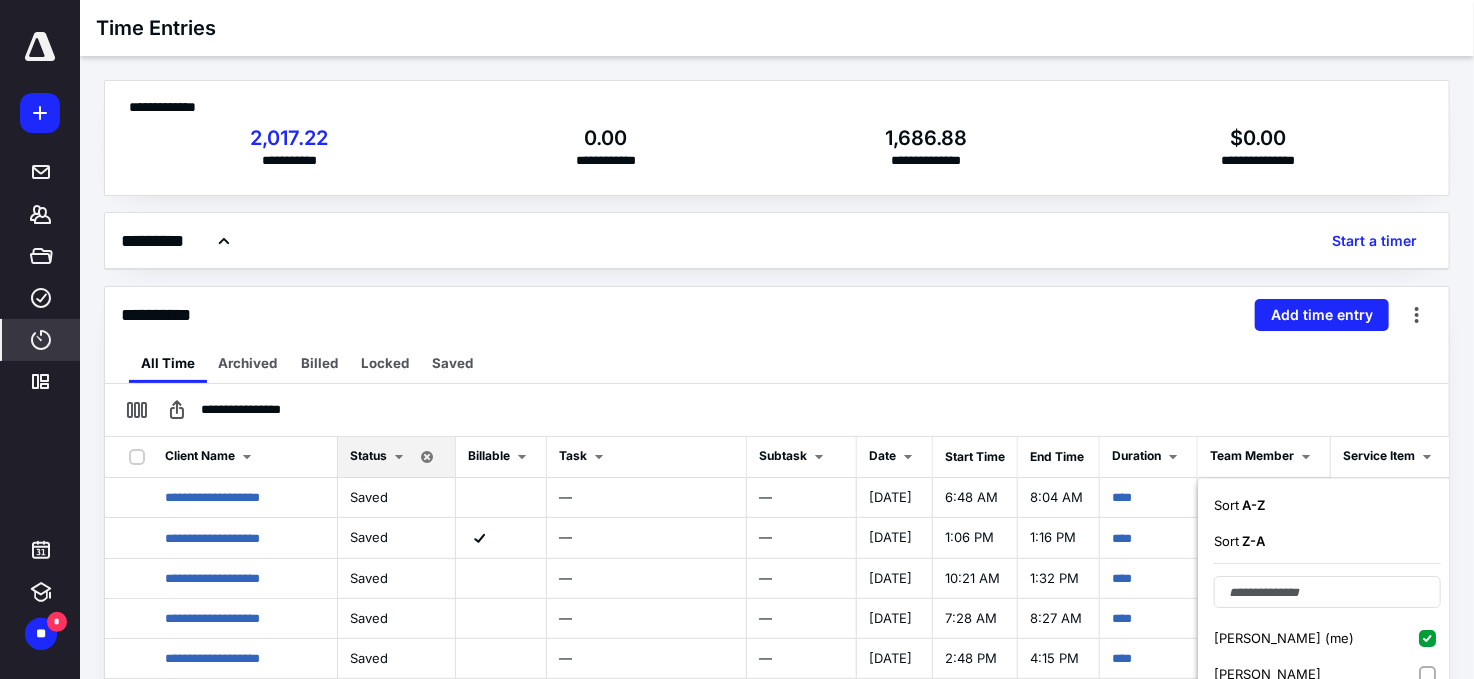click on "All Time Archived Billed Locked Saved" at bounding box center (777, 363) 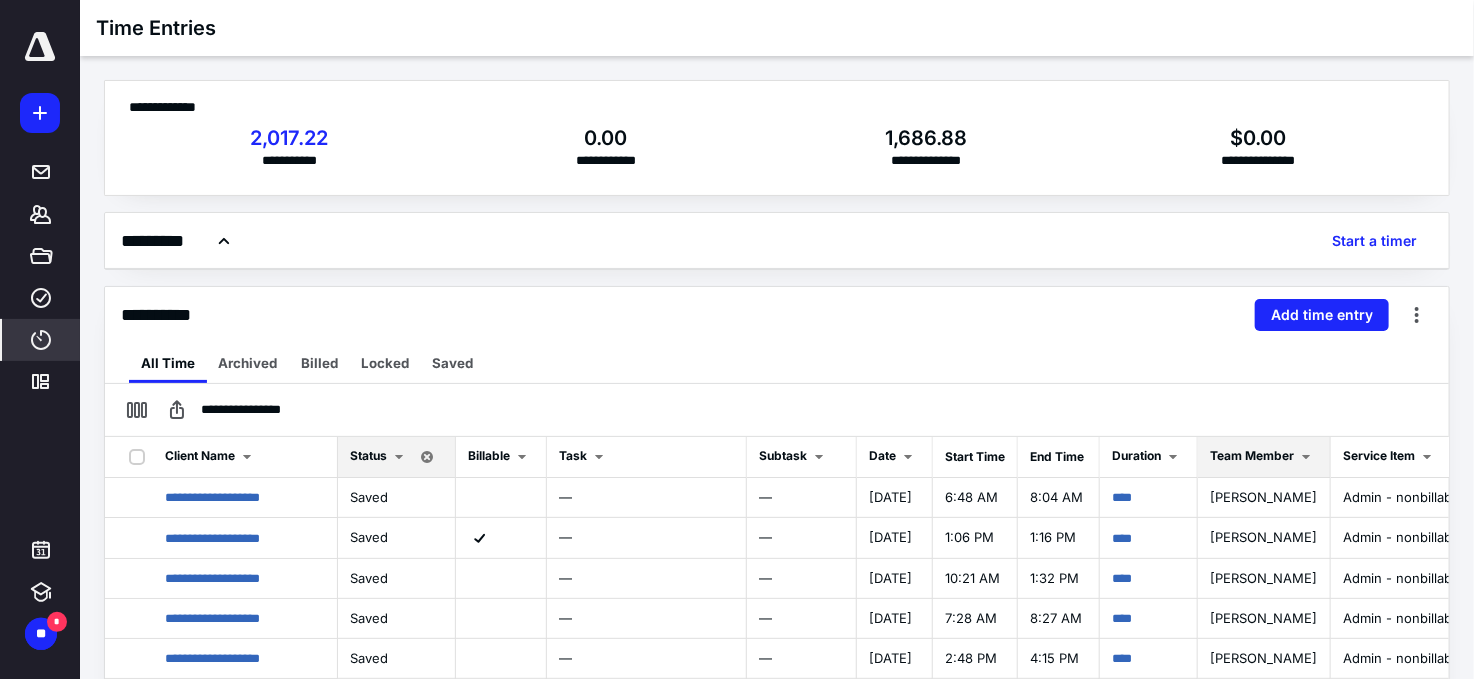 click on "Team Member" at bounding box center [1252, 455] 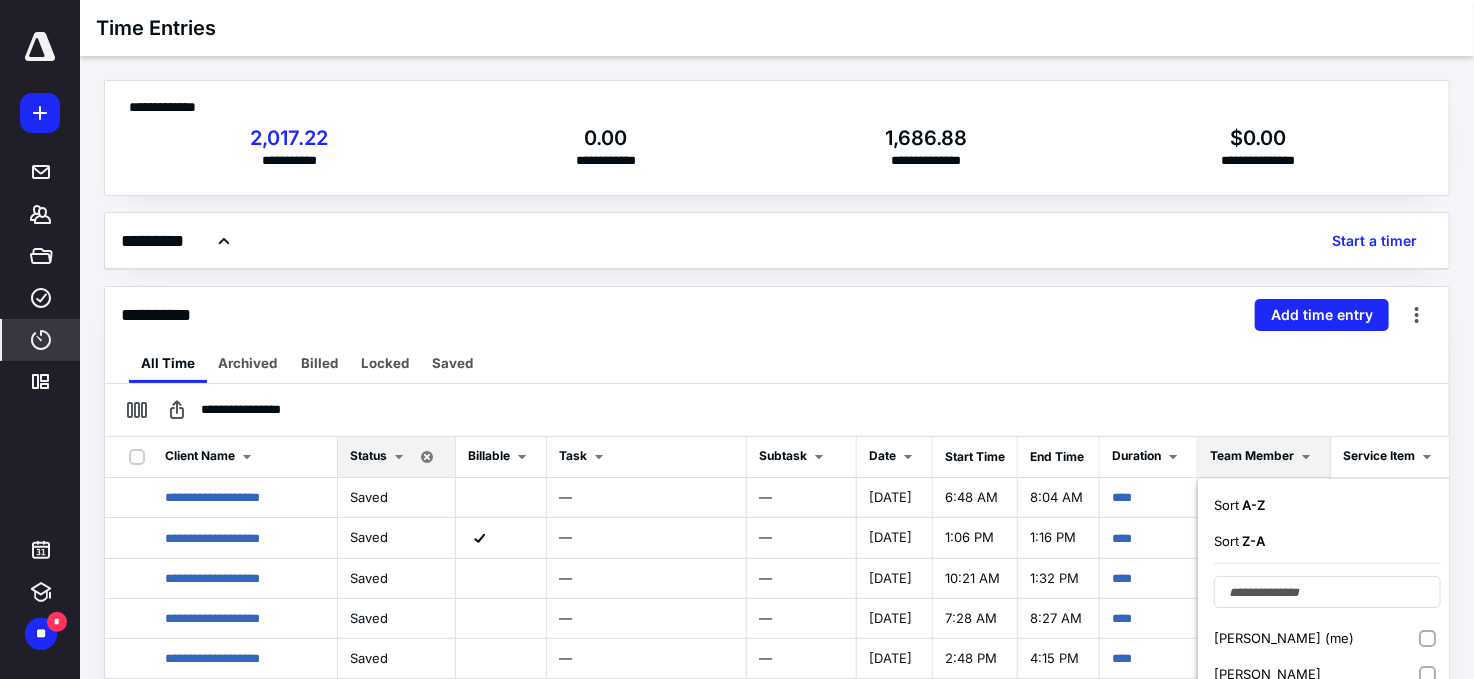 click on "Carol Humerickhouse (me)" at bounding box center (1284, 638) 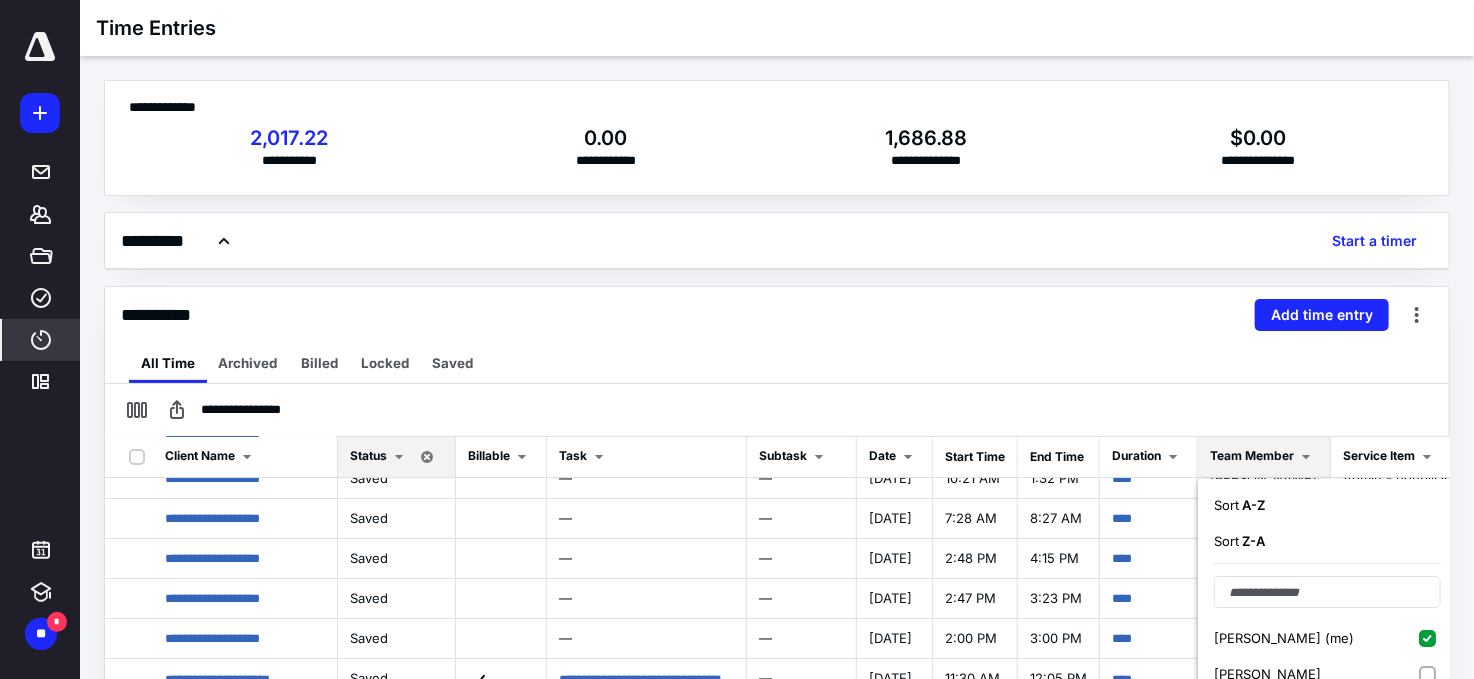 scroll, scrollTop: 200, scrollLeft: 0, axis: vertical 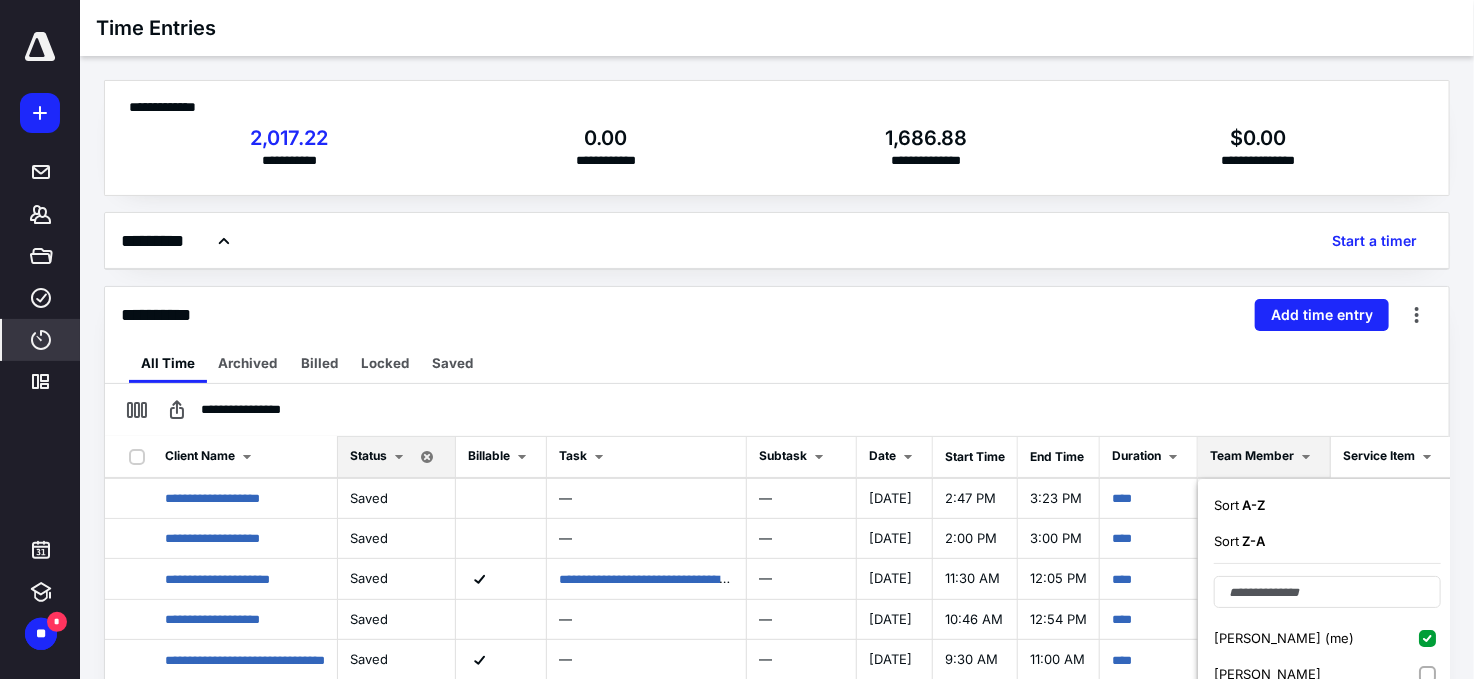 click on "Carol Humerickhouse (me)" at bounding box center (1284, 638) 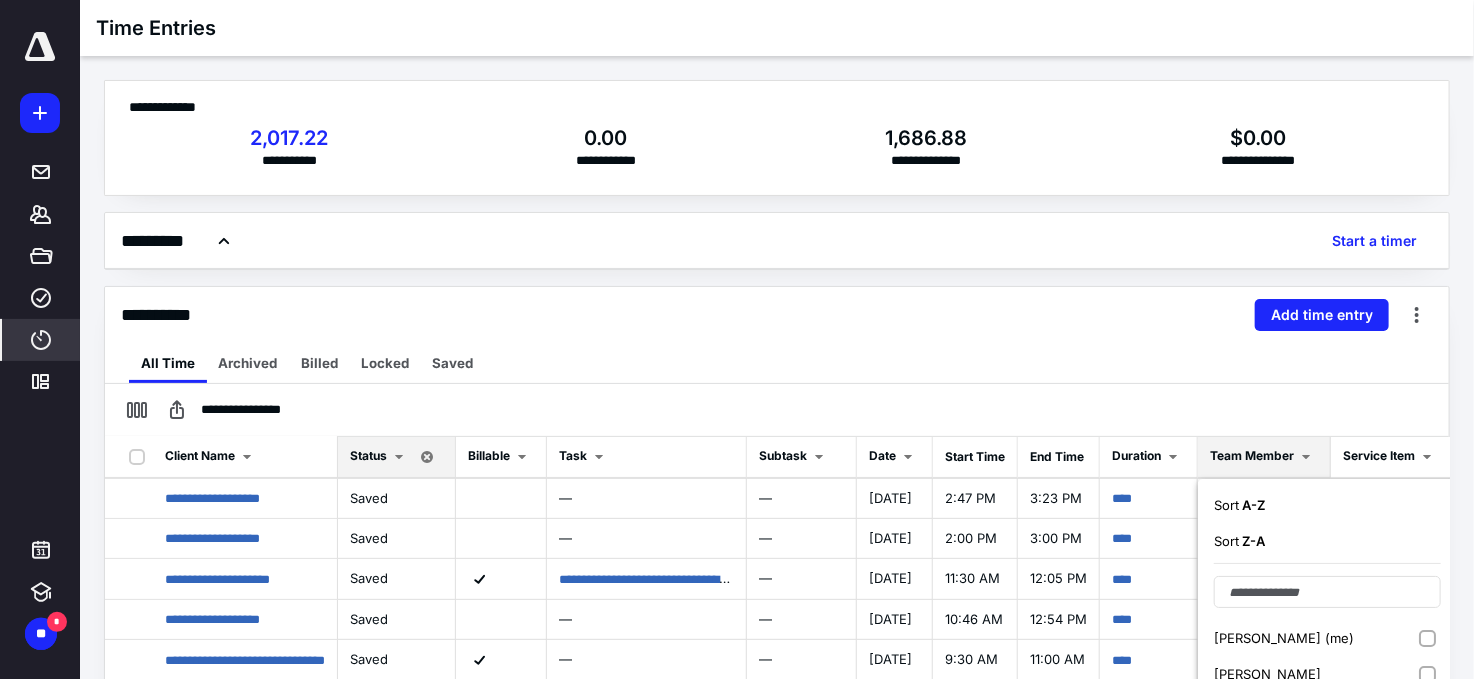scroll, scrollTop: 100, scrollLeft: 0, axis: vertical 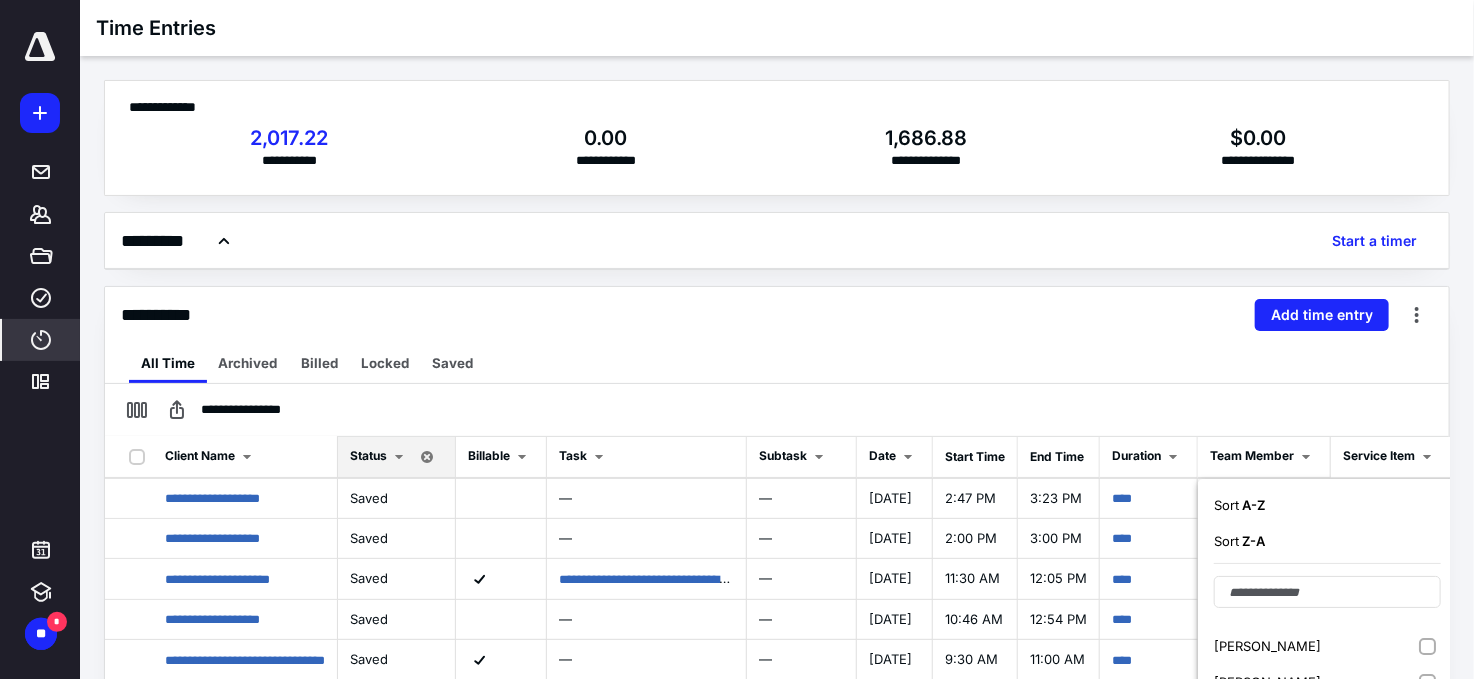 click on "All Time Archived Billed Locked Saved" at bounding box center (777, 363) 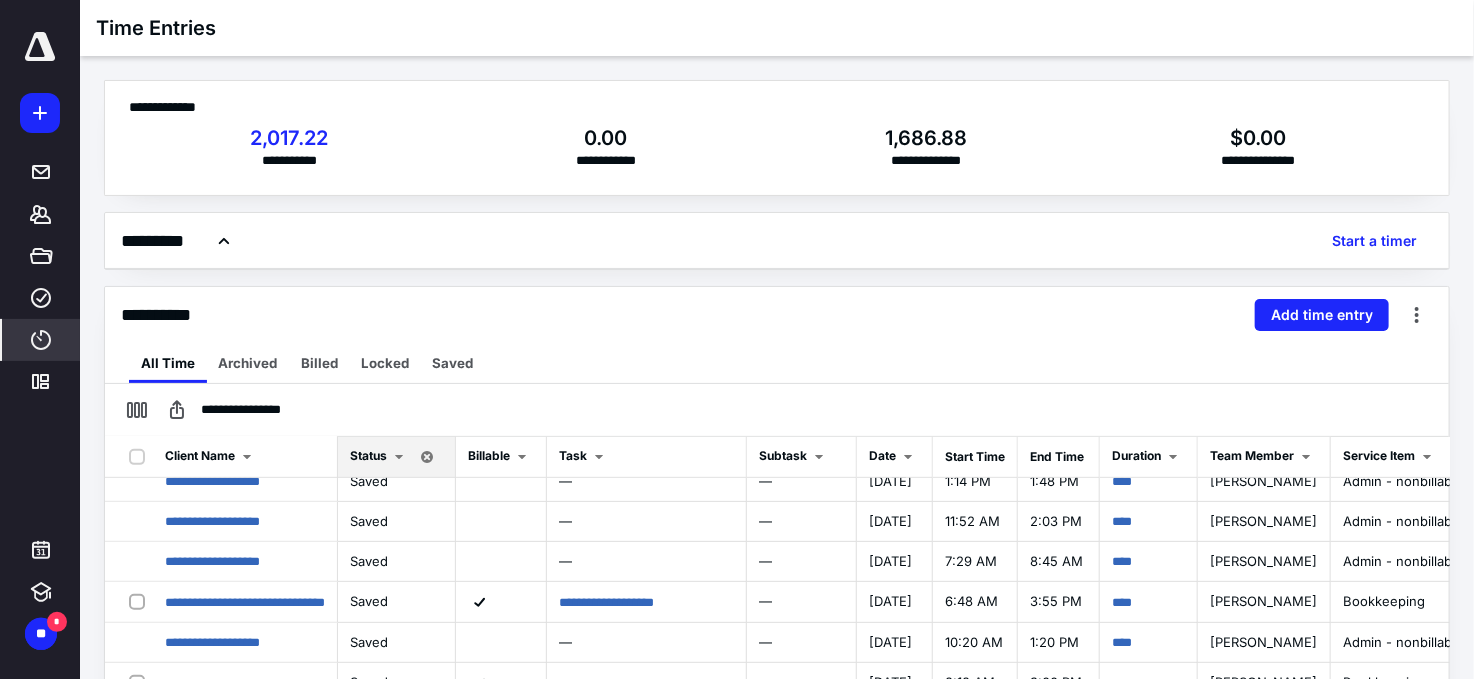 scroll, scrollTop: 0, scrollLeft: 0, axis: both 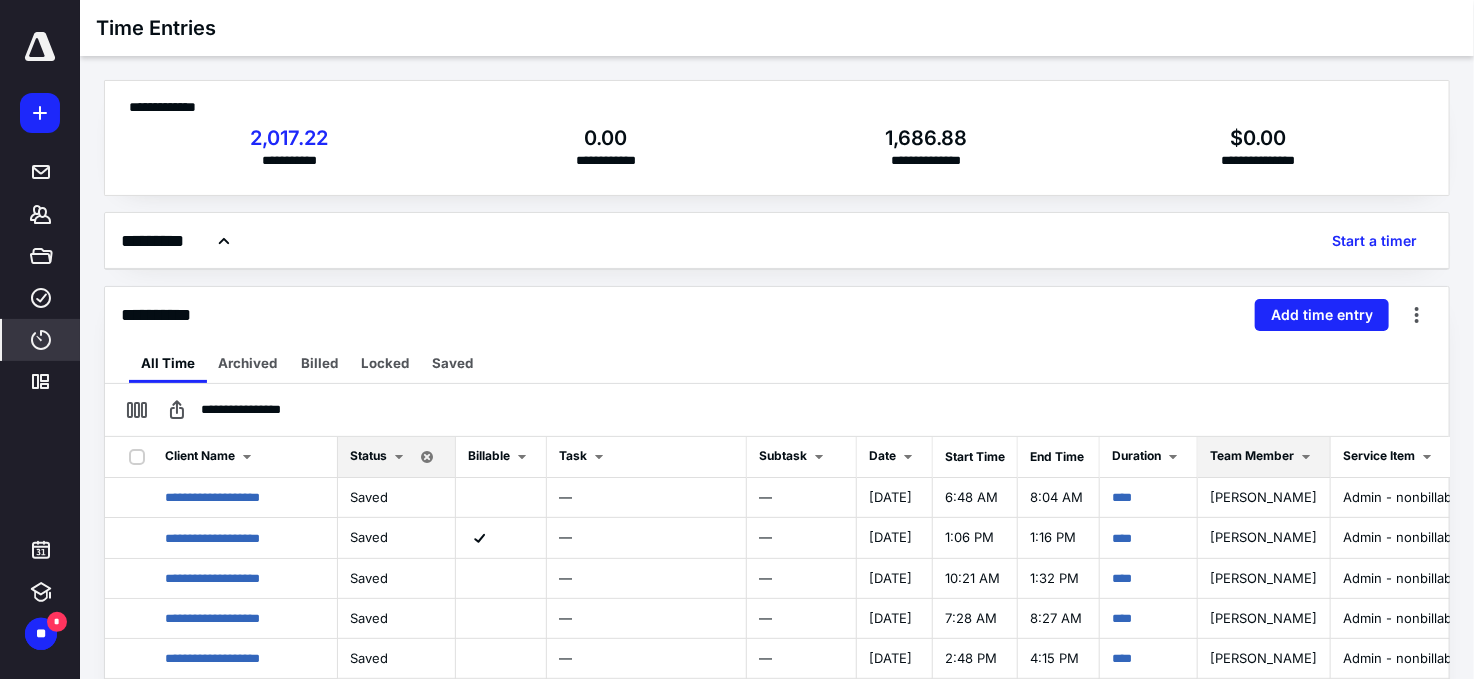 click at bounding box center [1306, 457] 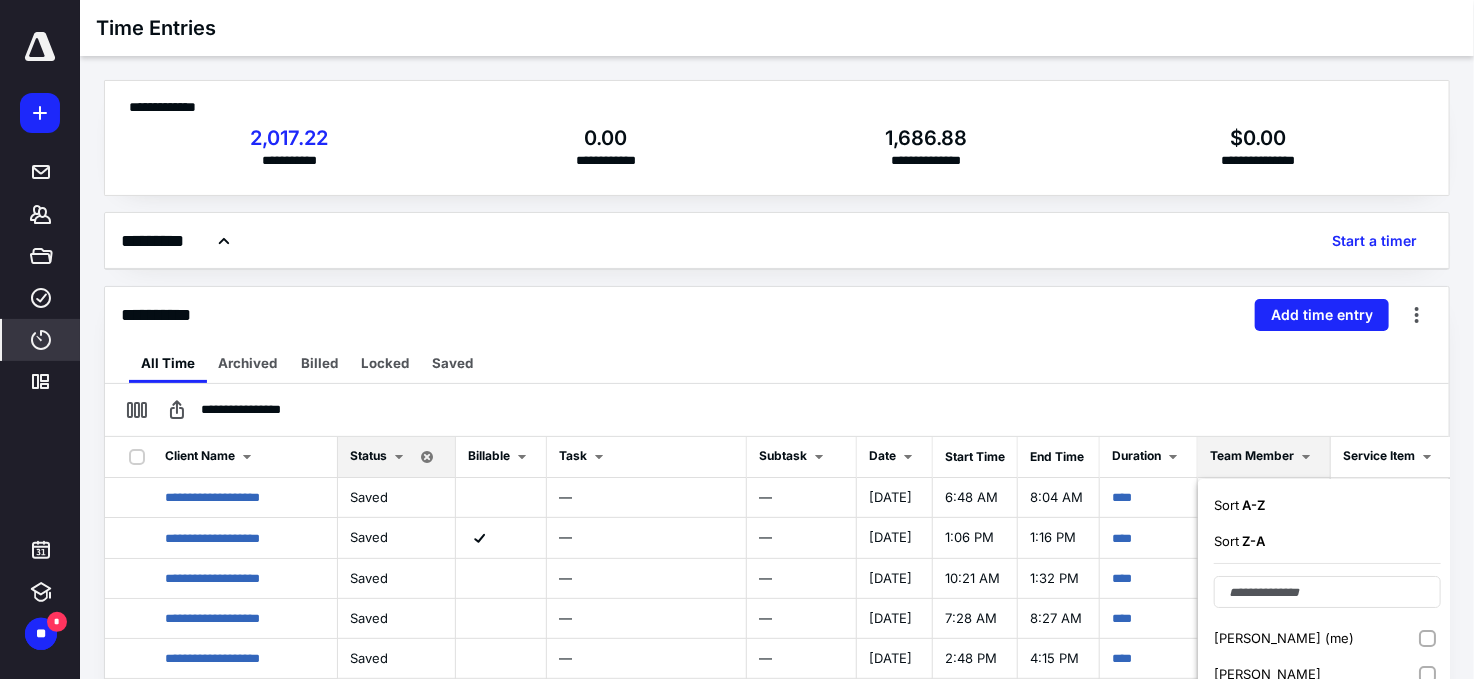scroll, scrollTop: 100, scrollLeft: 0, axis: vertical 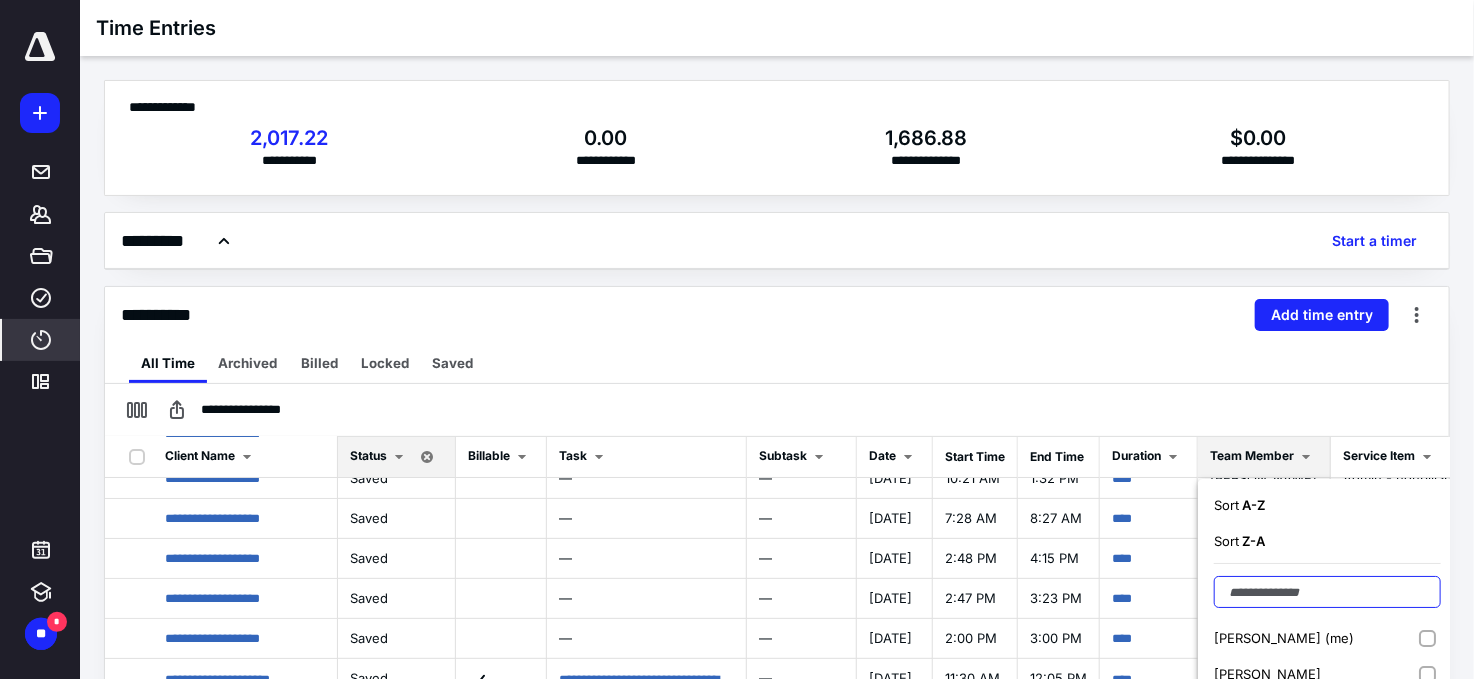 click at bounding box center (1327, 592) 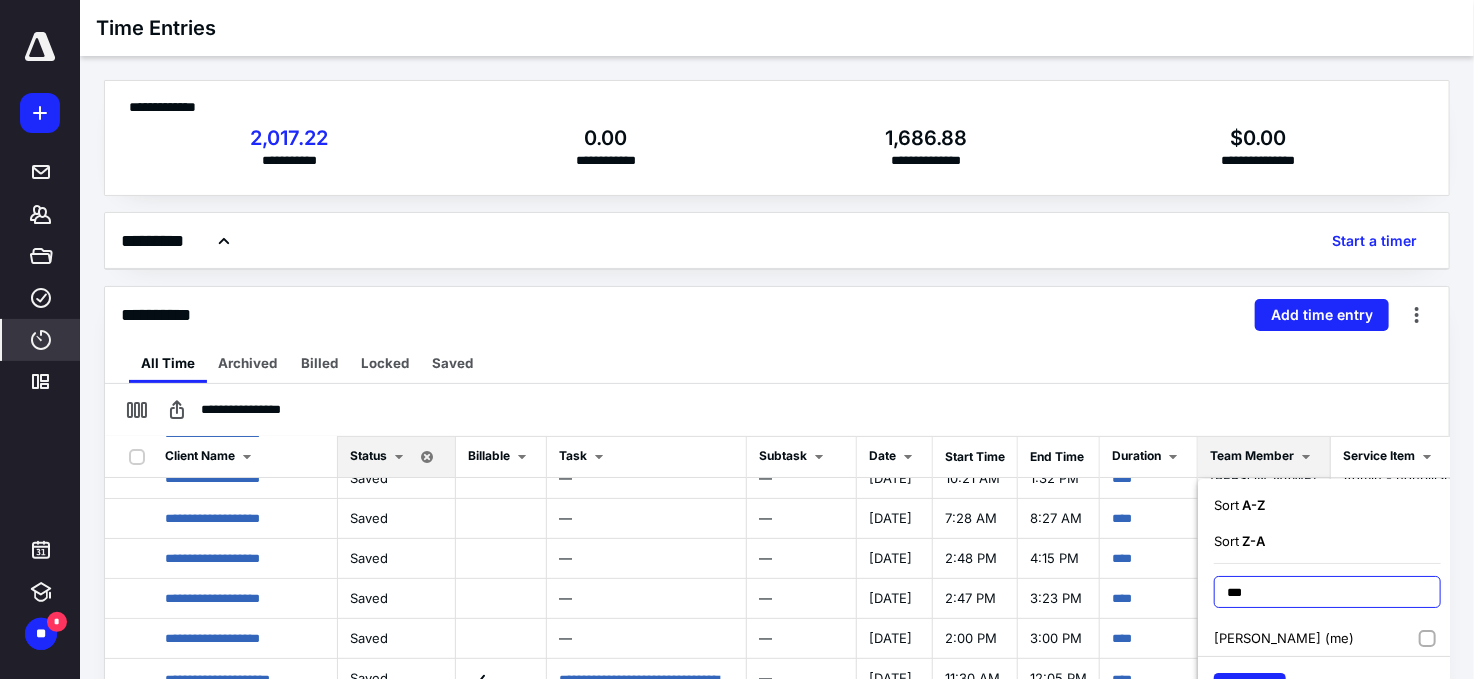 type on "***" 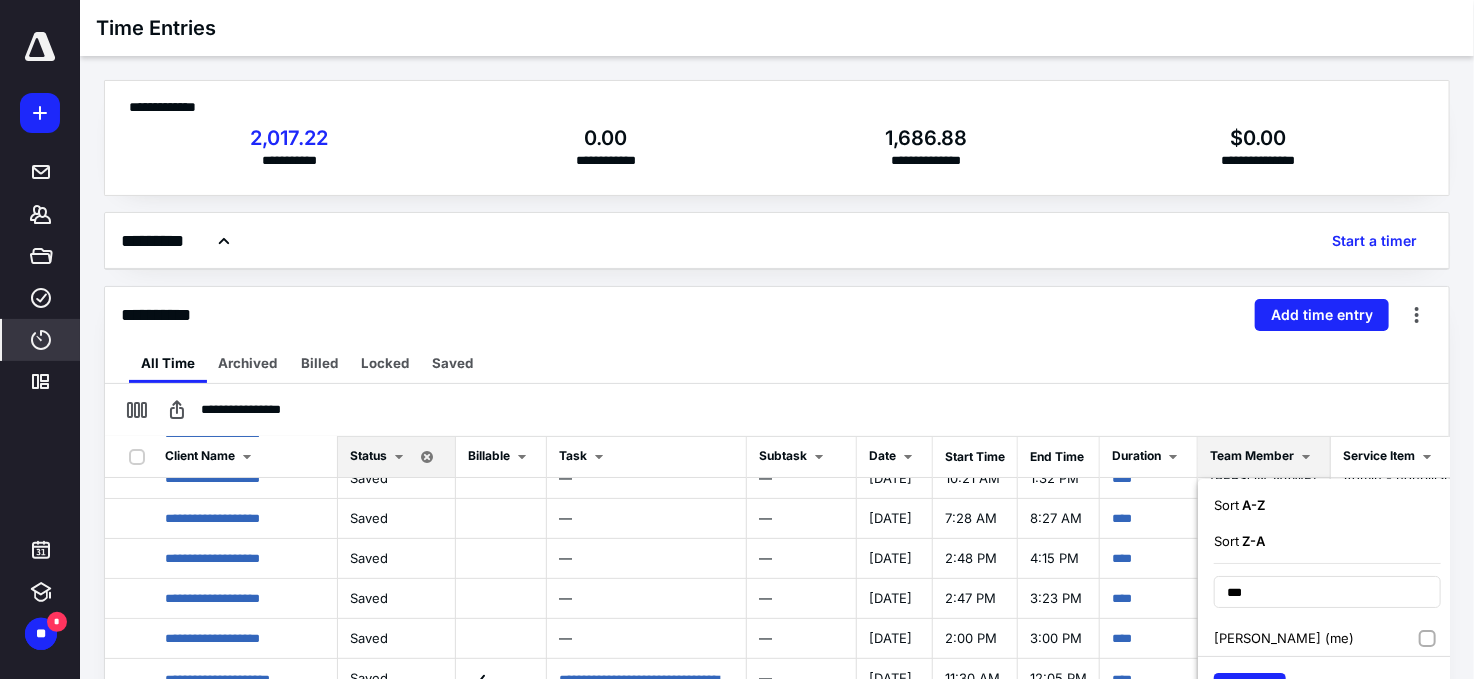 click on "Carol Humerickhouse (me)" at bounding box center (1284, 638) 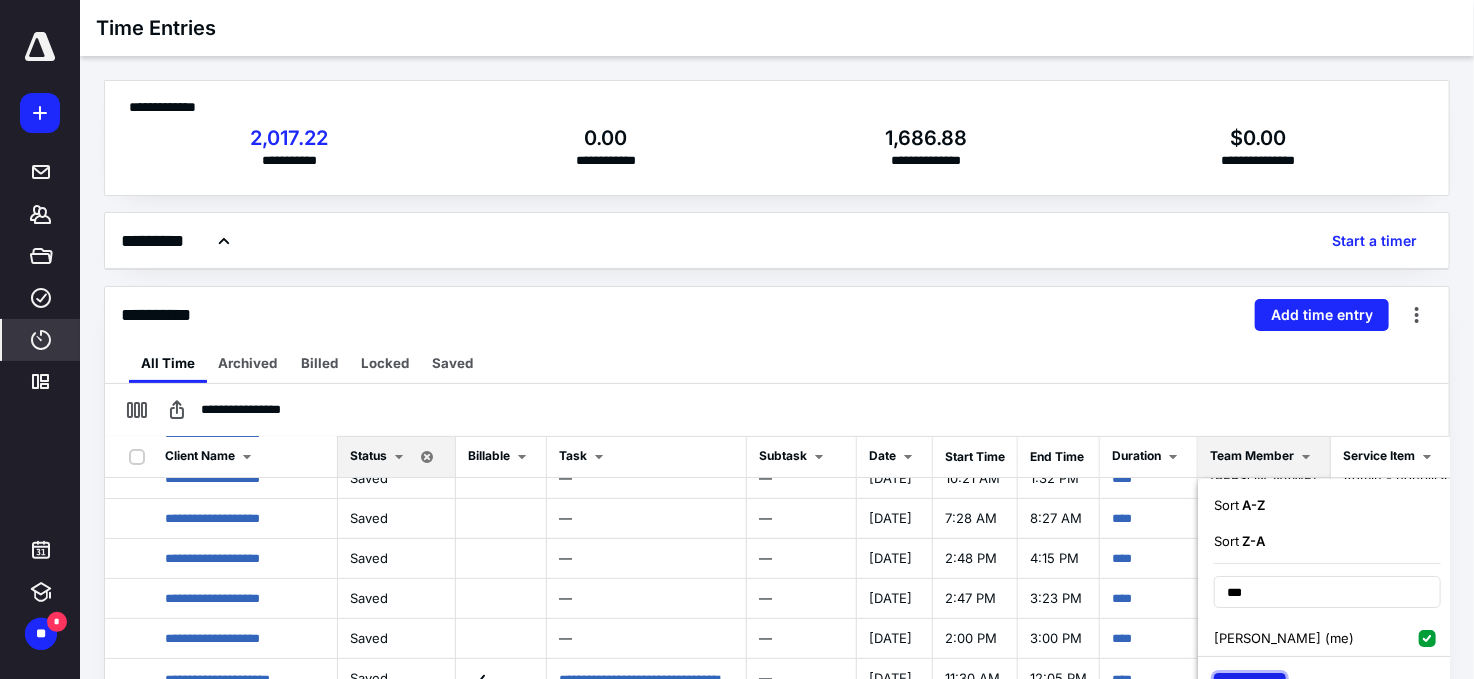 click on "Apply" at bounding box center [1250, 689] 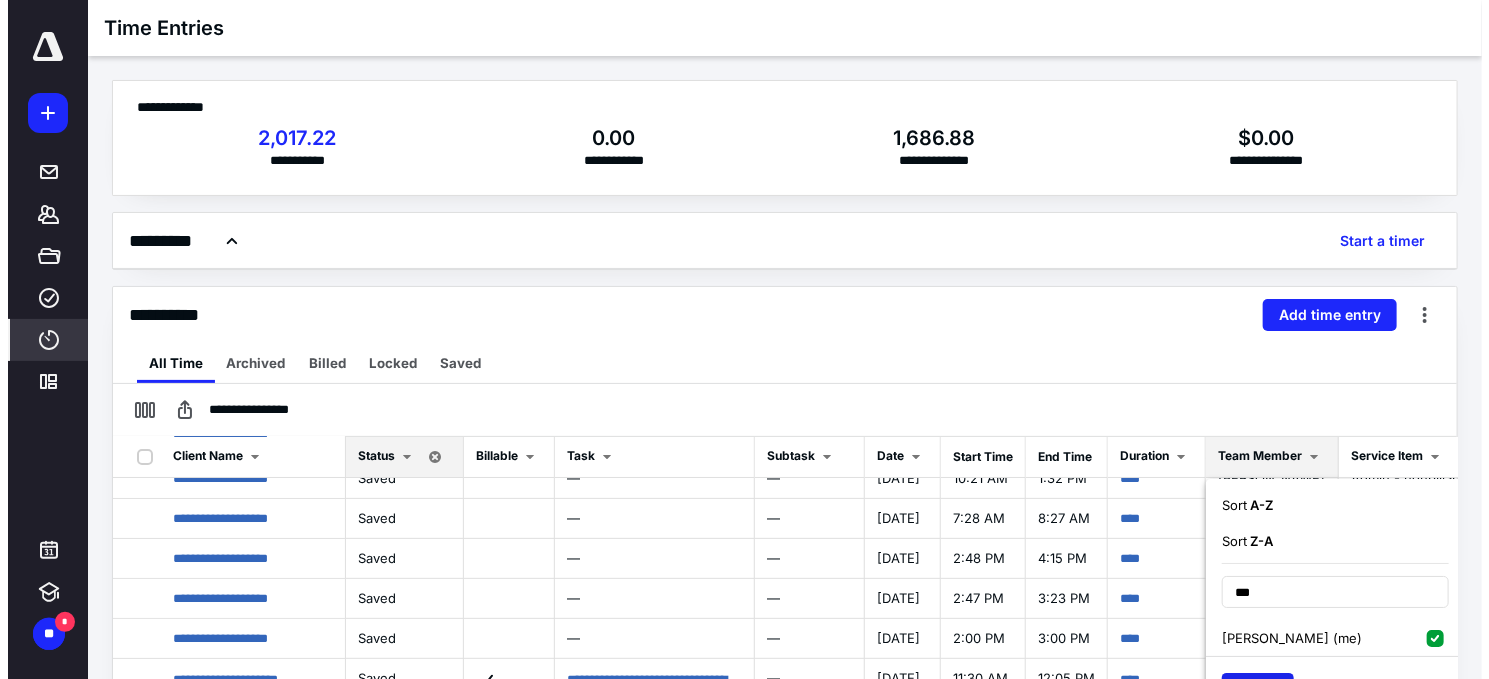 scroll, scrollTop: 0, scrollLeft: 0, axis: both 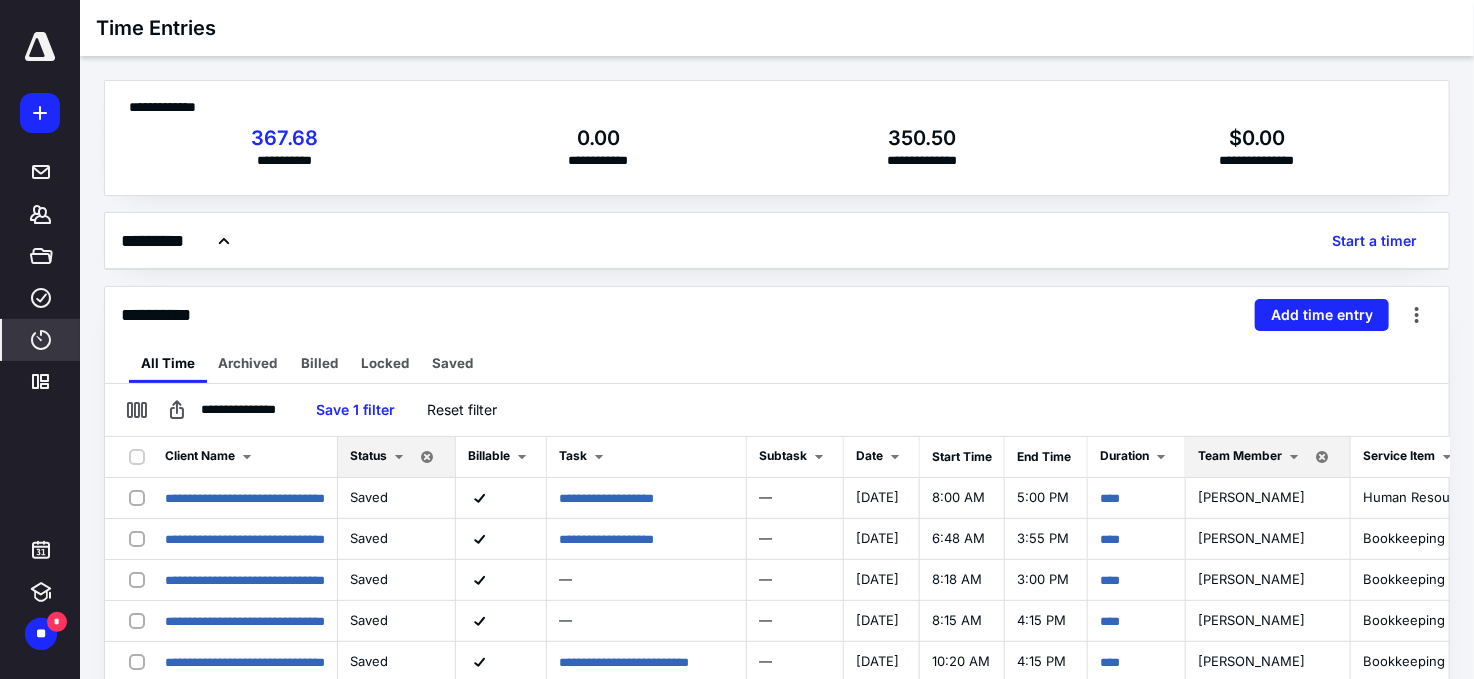 click on "All Time Archived Billed Locked Saved" at bounding box center (777, 363) 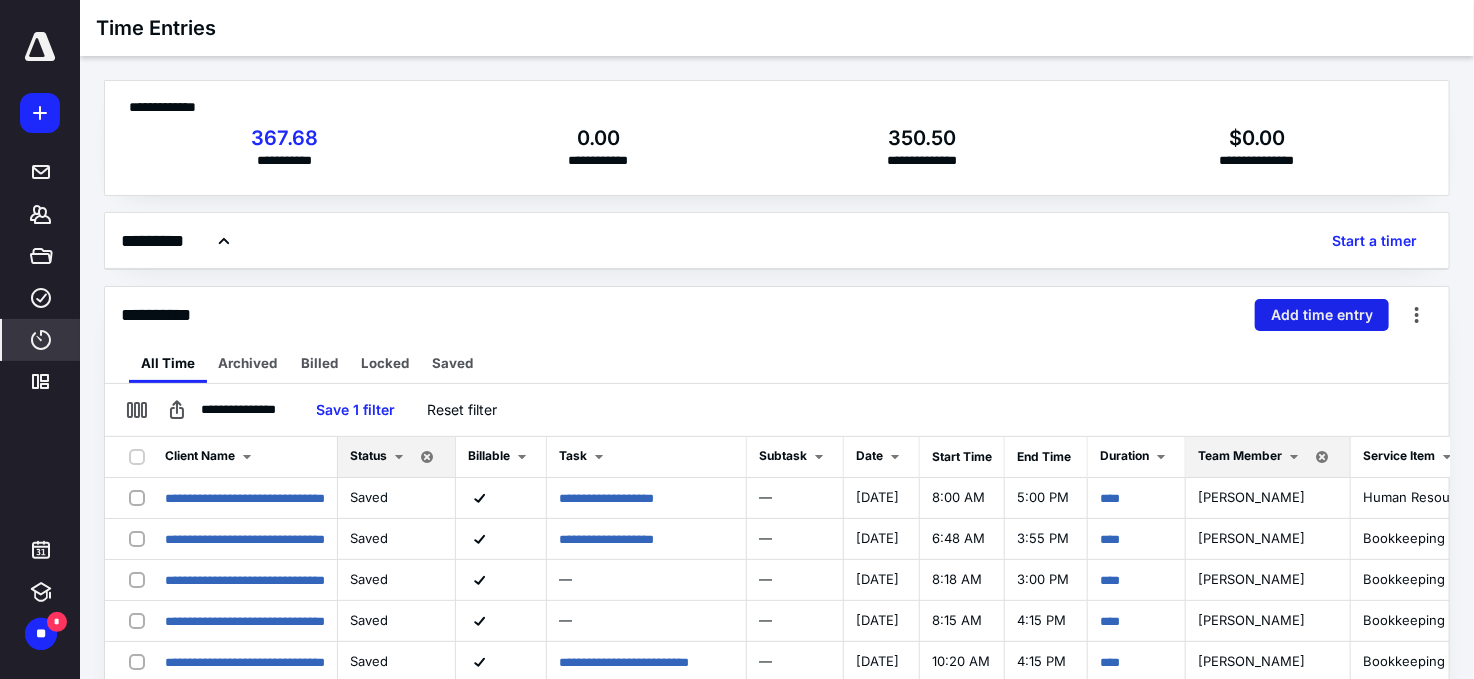 click on "Add time entry" at bounding box center (1322, 315) 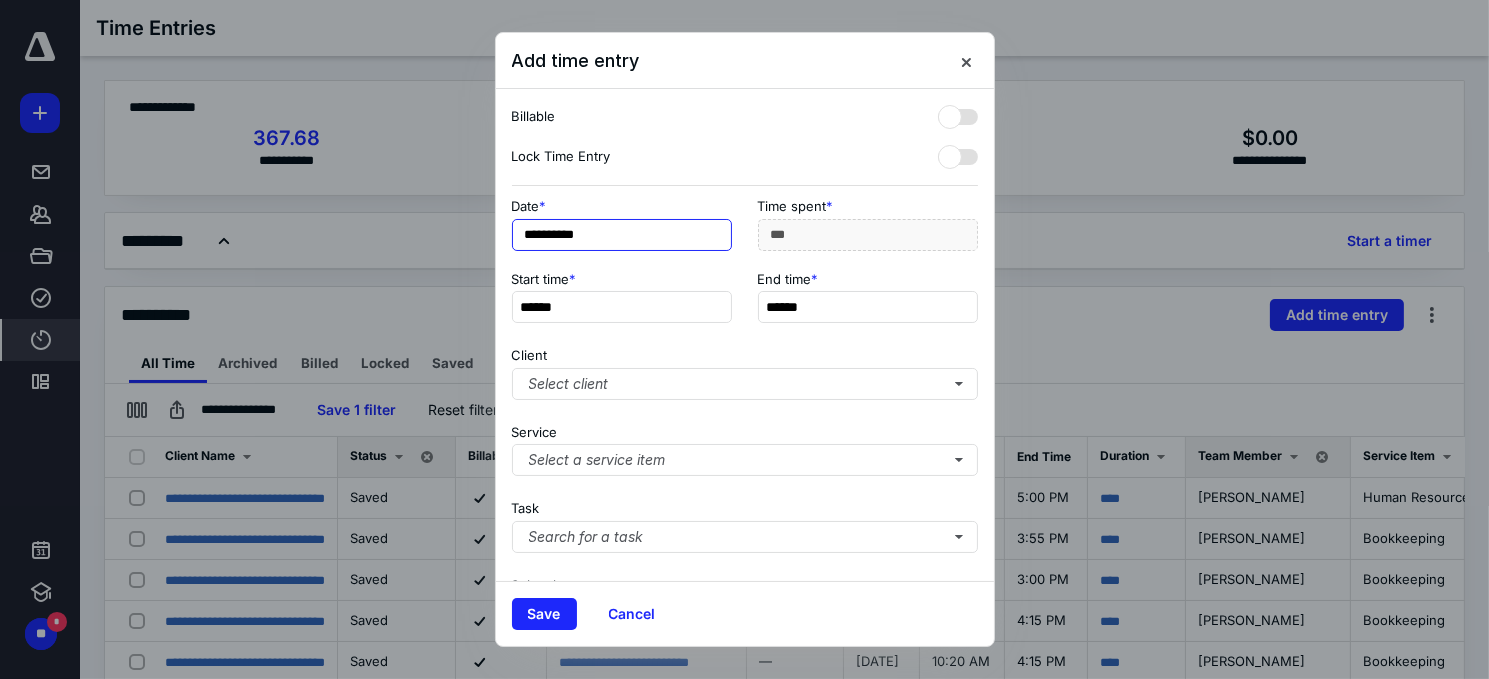 click on "**********" at bounding box center [622, 235] 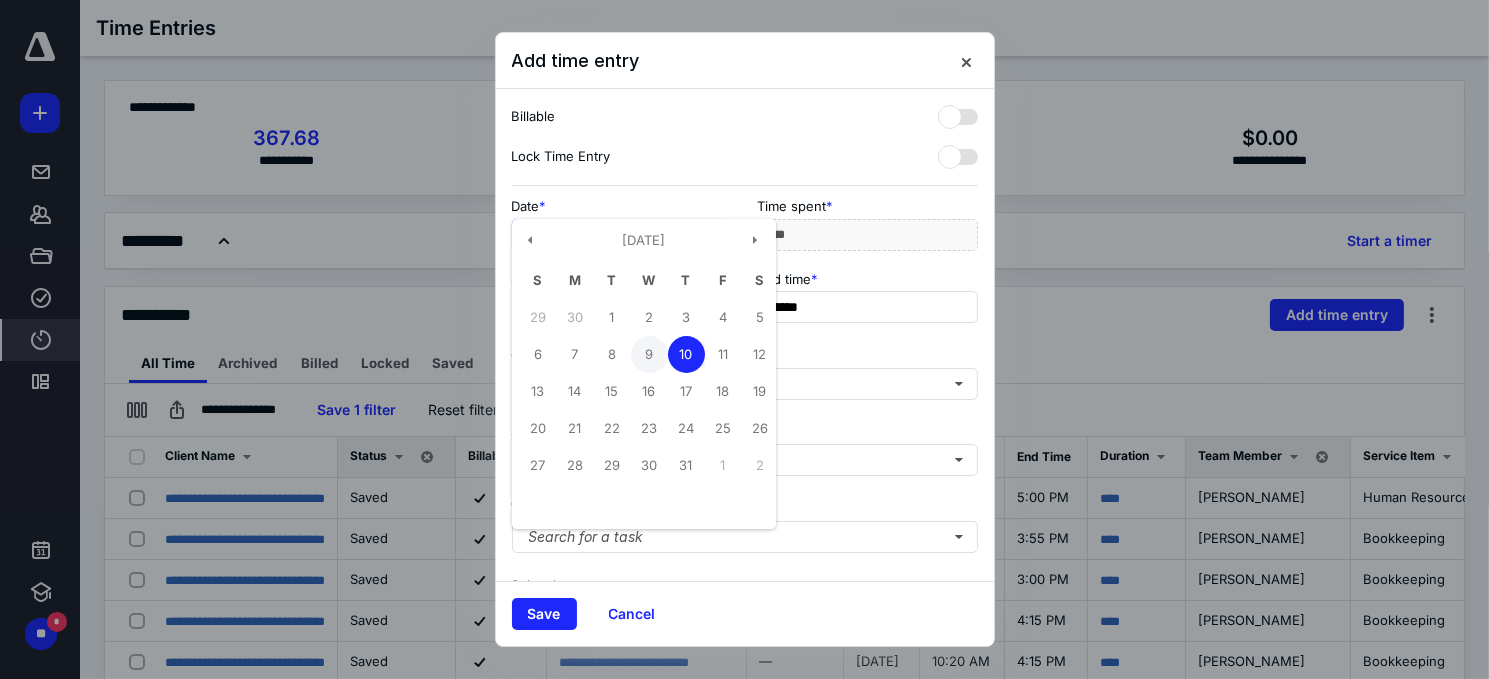 click on "9" at bounding box center (649, 354) 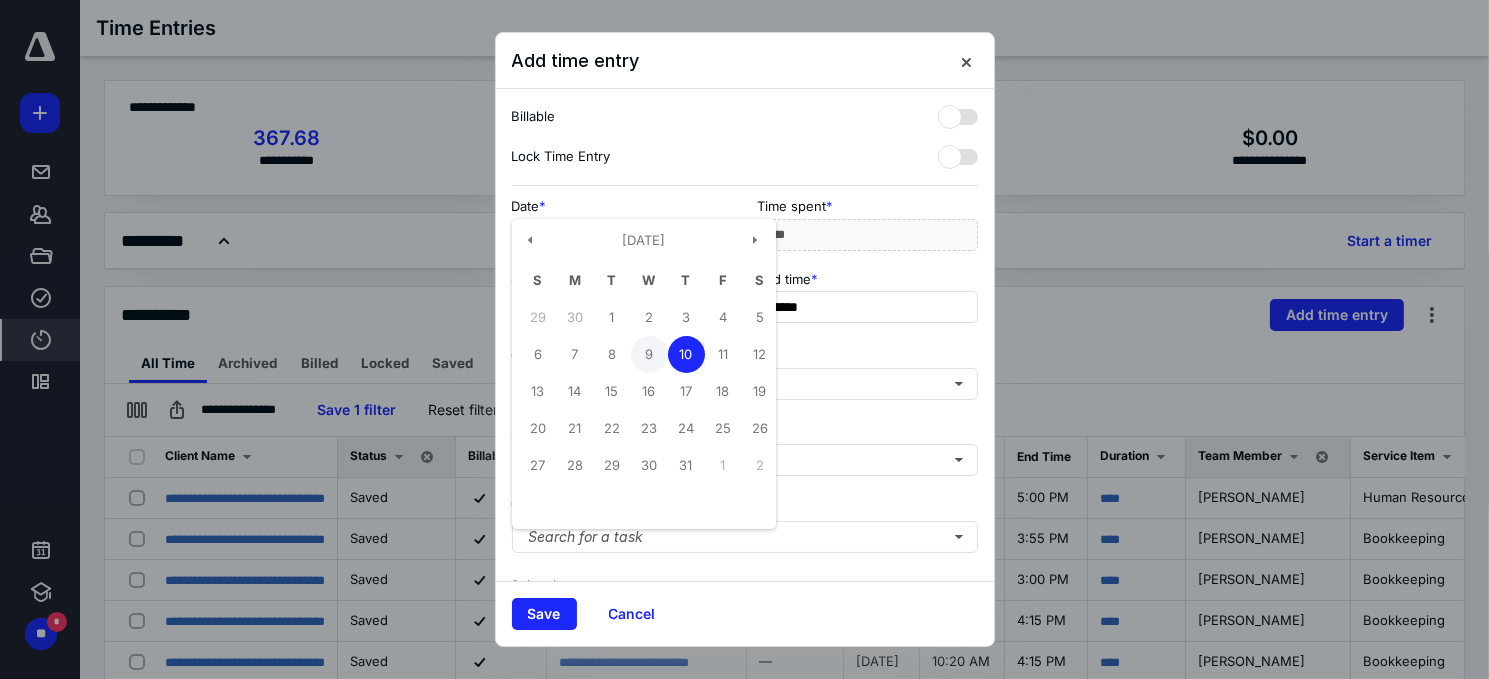 type on "**********" 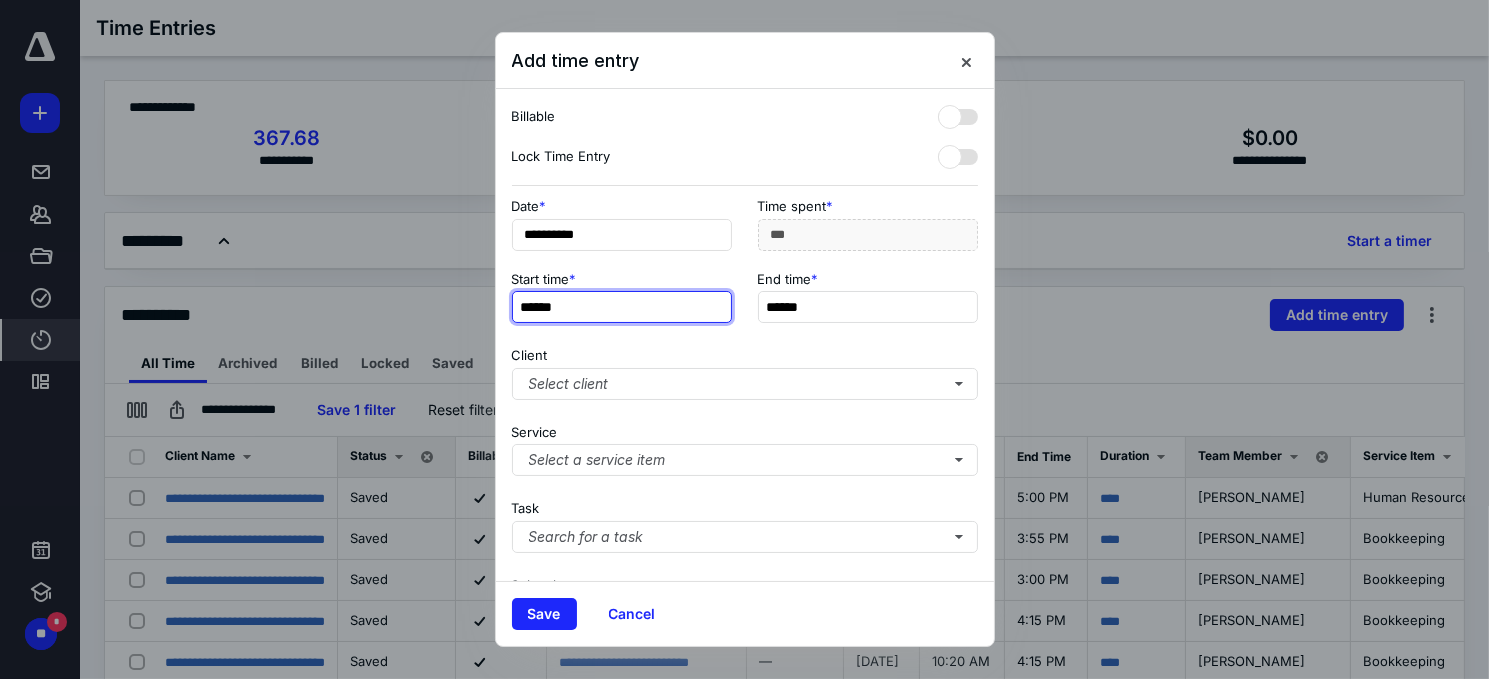 click on "******" at bounding box center (622, 307) 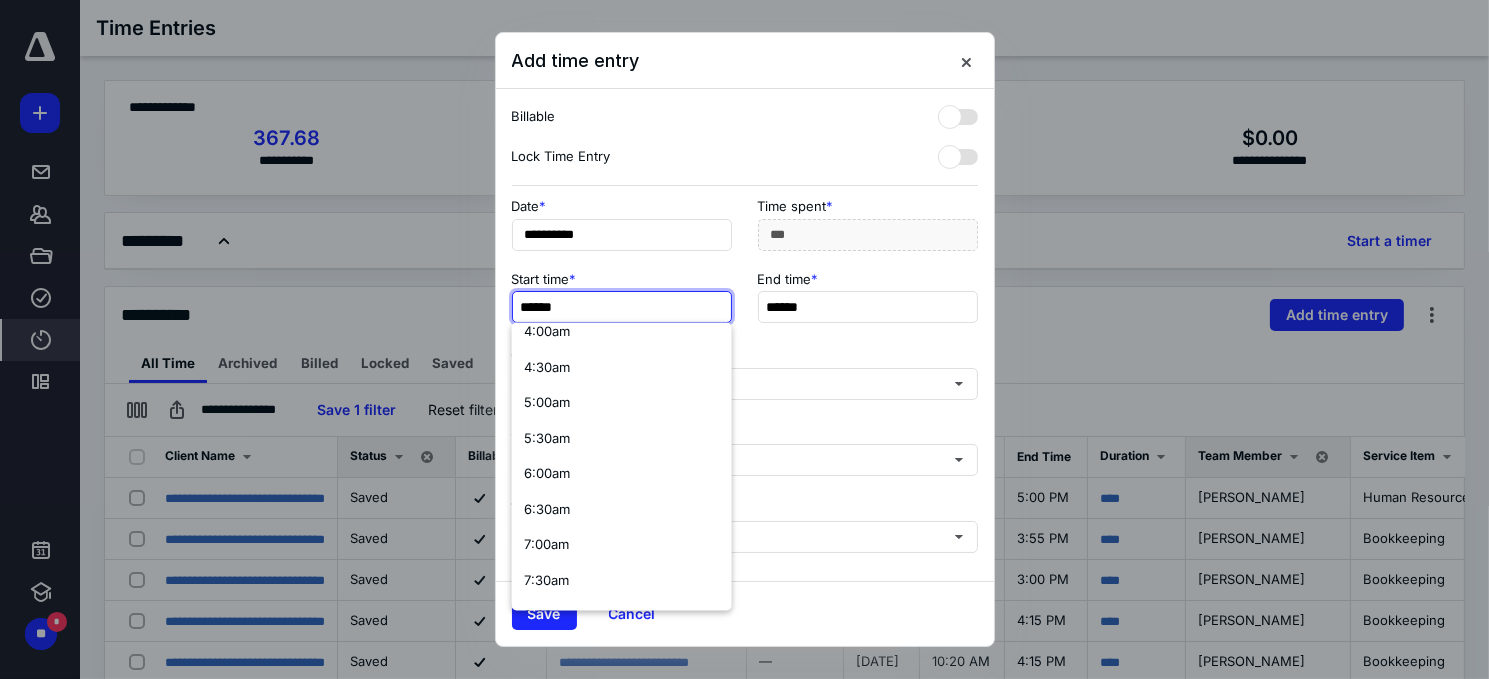 scroll, scrollTop: 400, scrollLeft: 0, axis: vertical 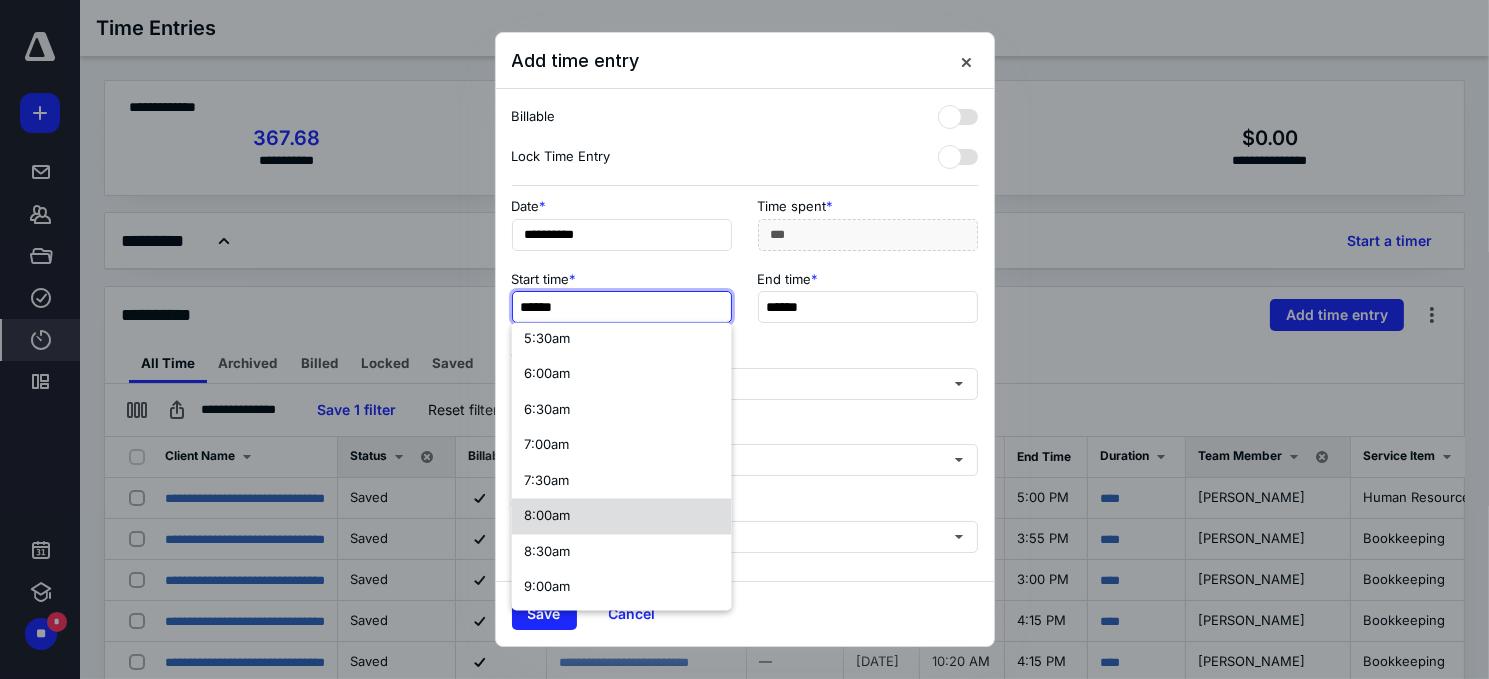click on "8:00am" at bounding box center (547, 515) 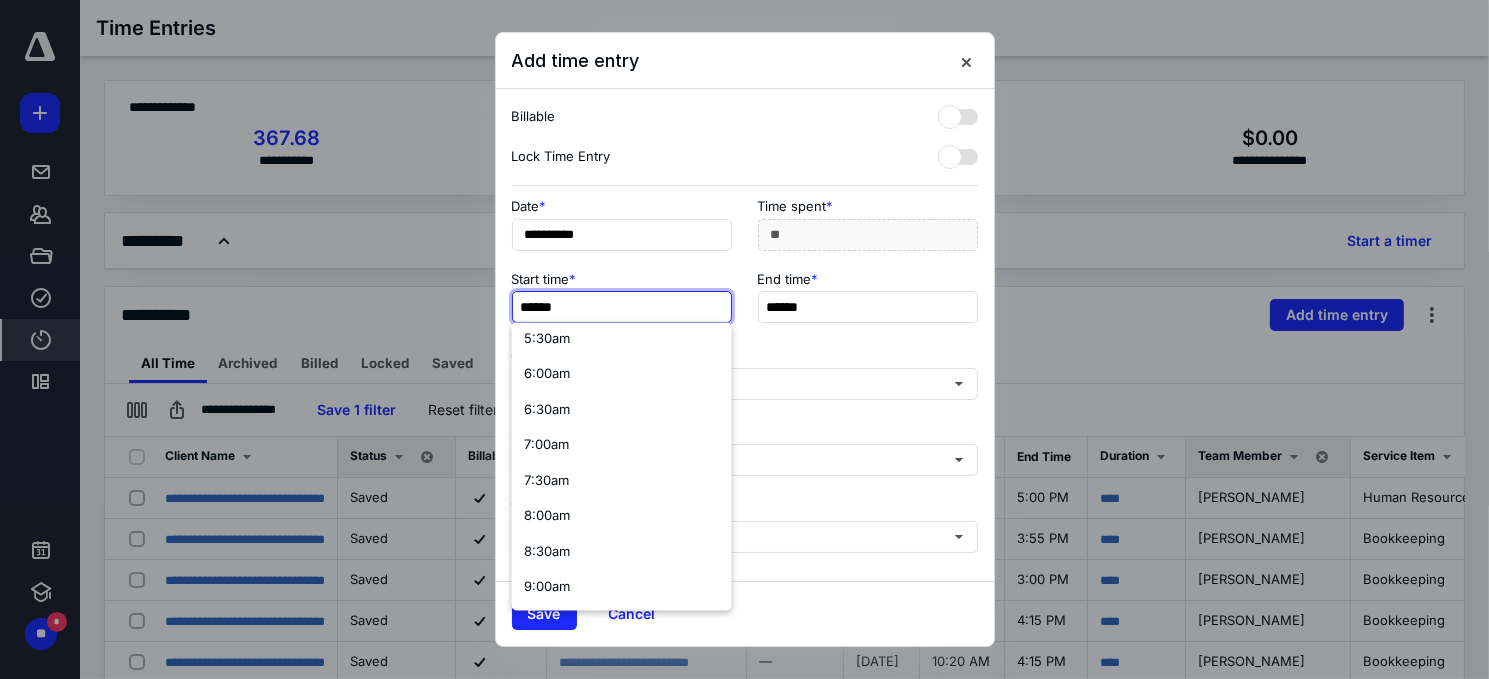 scroll, scrollTop: 0, scrollLeft: 0, axis: both 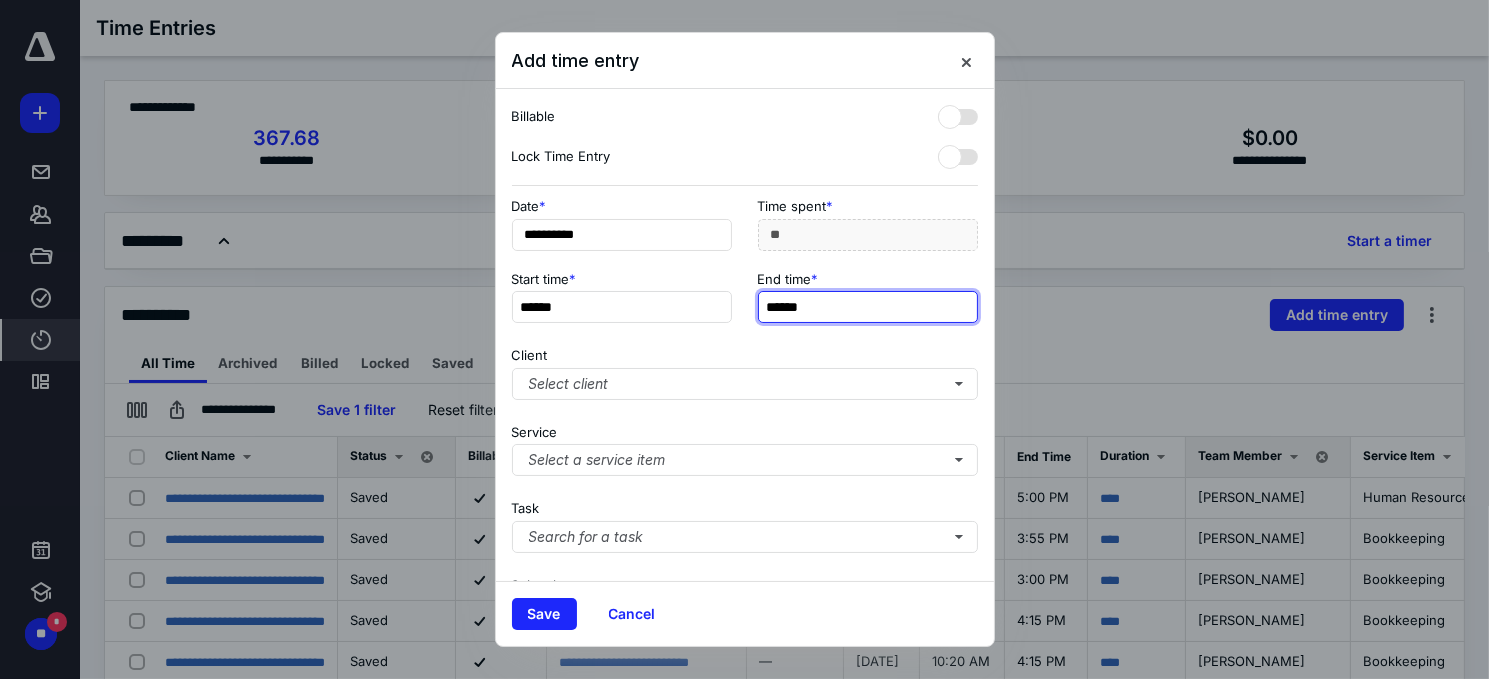 click on "******" at bounding box center [868, 307] 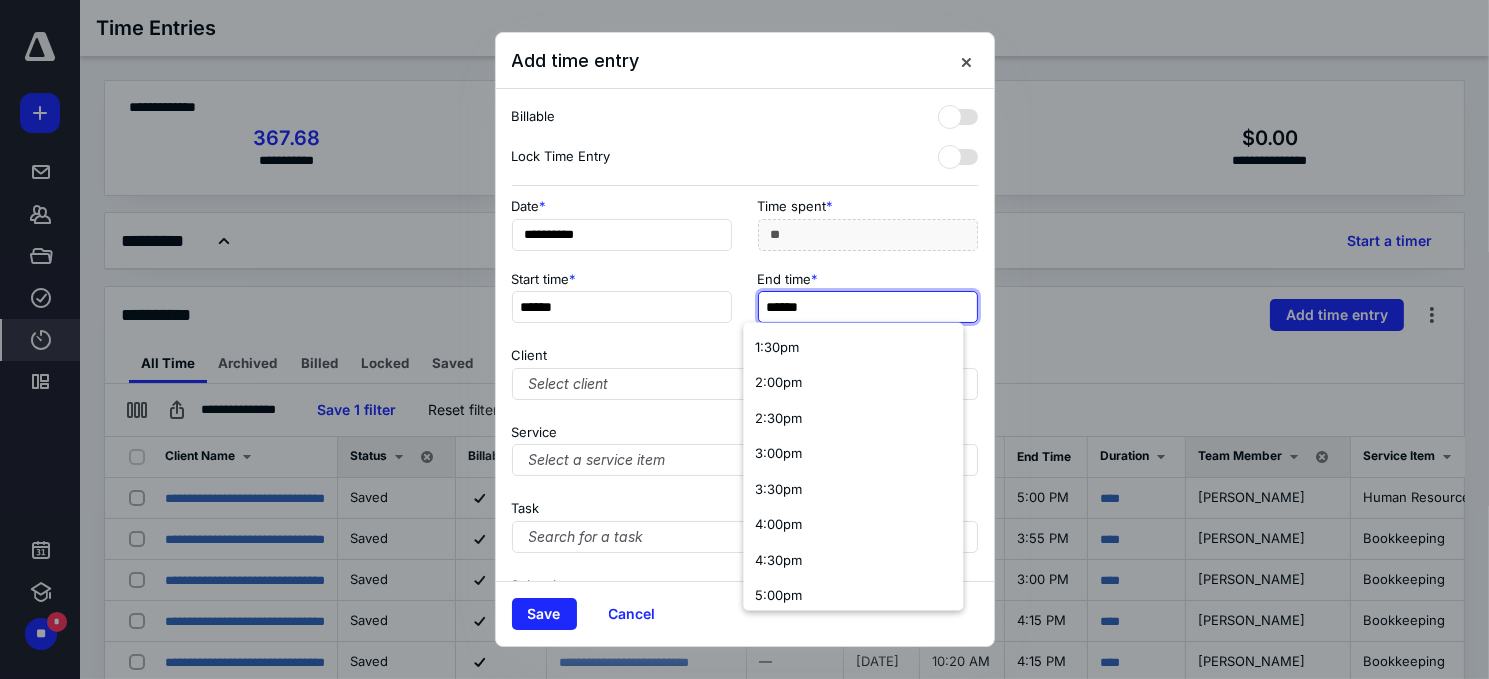 scroll, scrollTop: 1200, scrollLeft: 0, axis: vertical 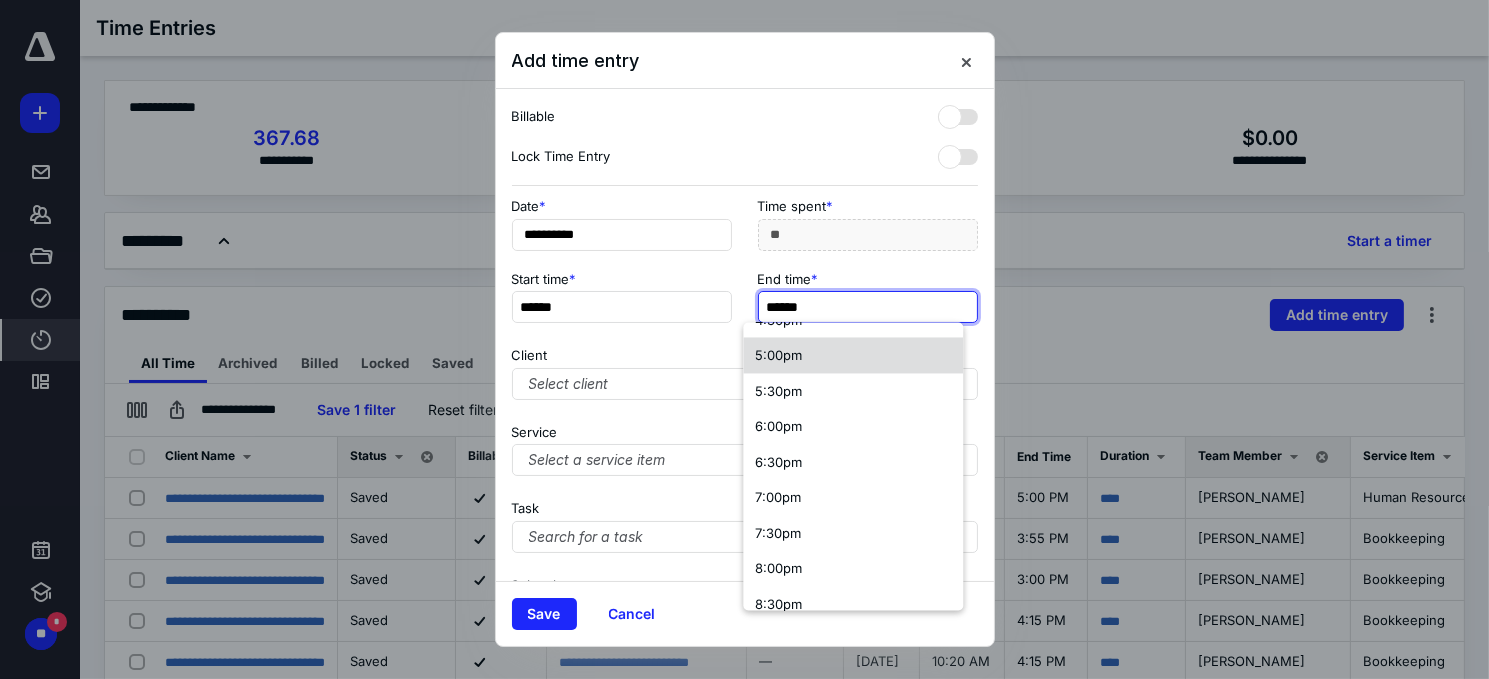 click on "5:00pm" at bounding box center [778, 355] 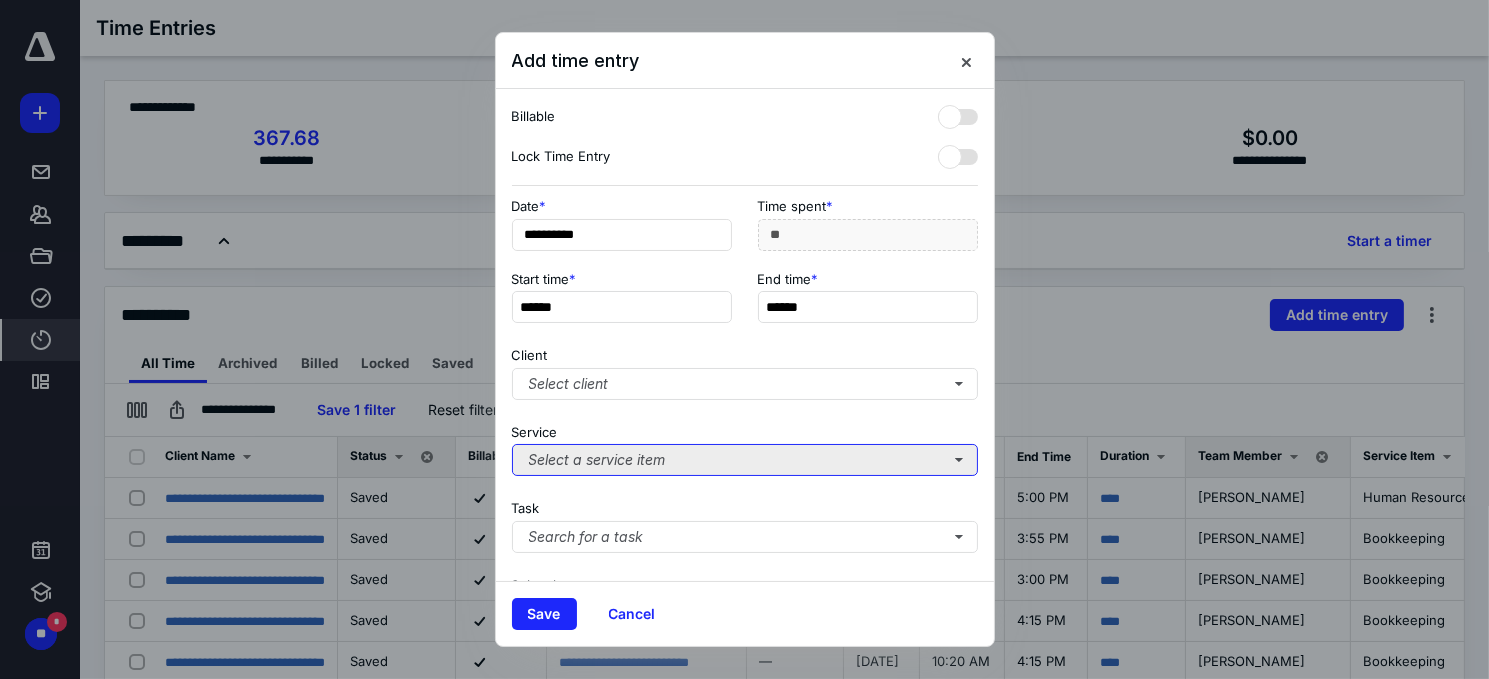 click on "Select a service item" at bounding box center (745, 460) 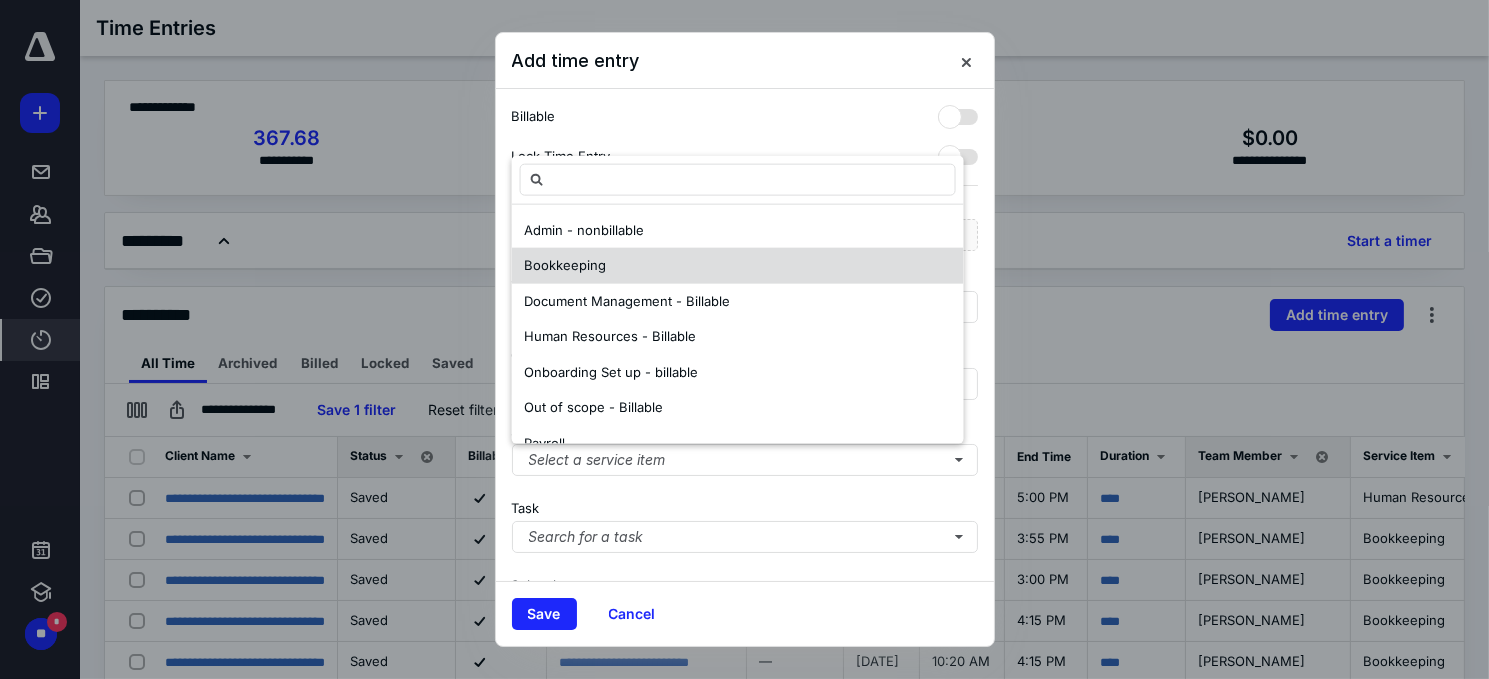 click on "Bookkeeping" at bounding box center [565, 265] 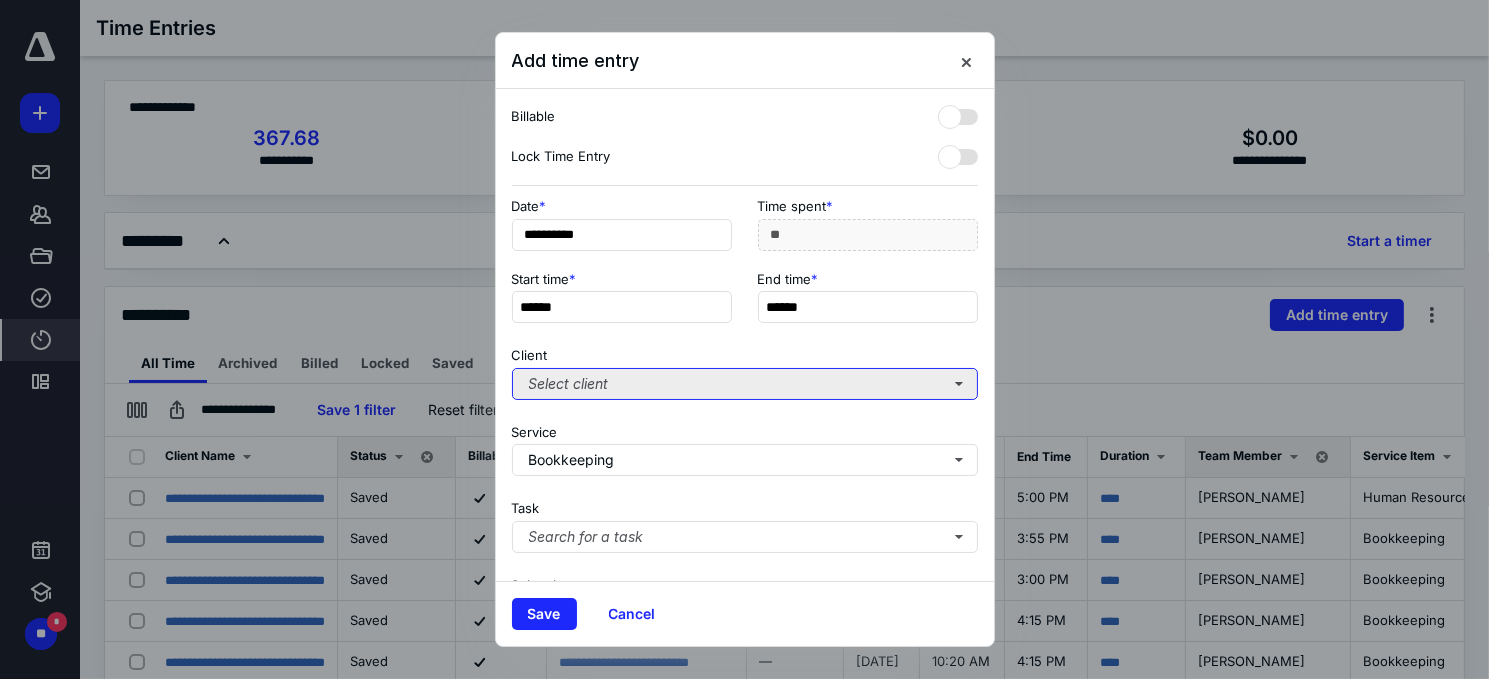 click on "Select client" at bounding box center [745, 384] 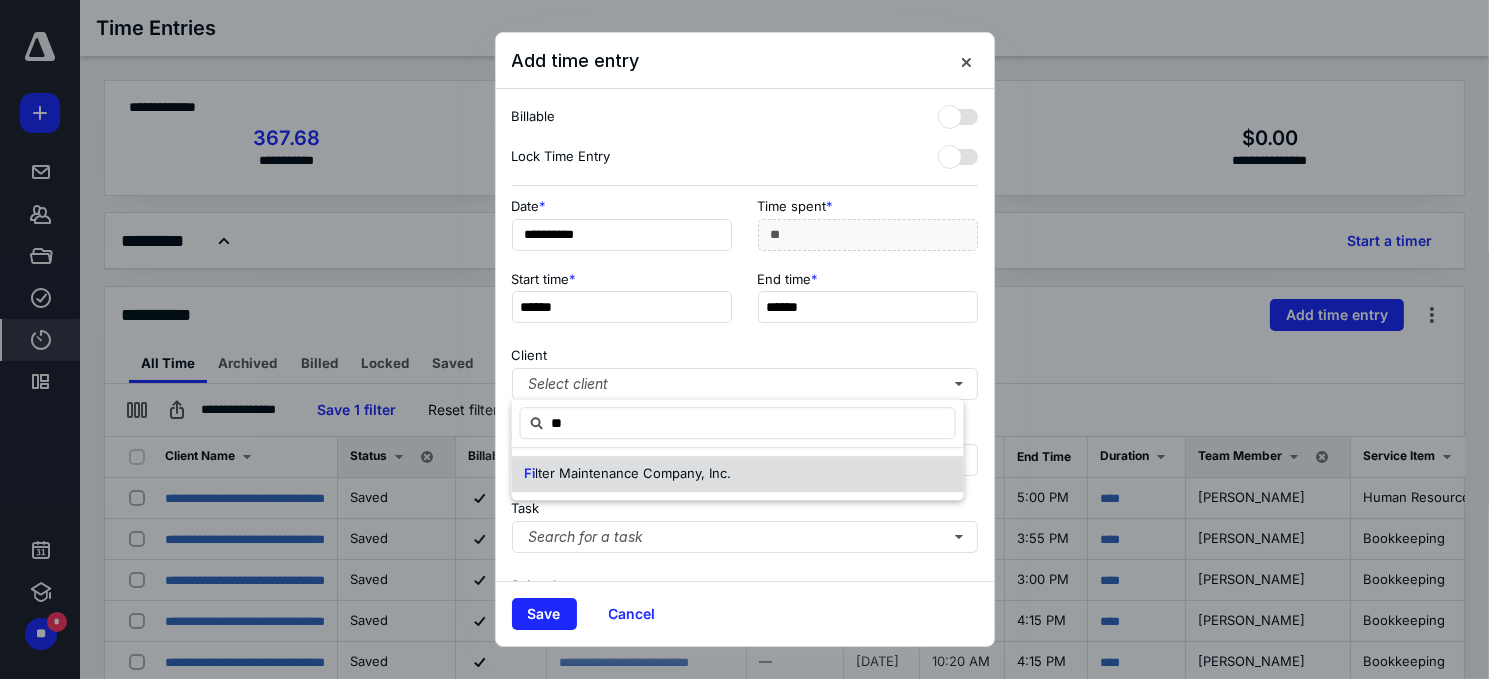 click on "lter Maintenance Company, Inc." at bounding box center (633, 473) 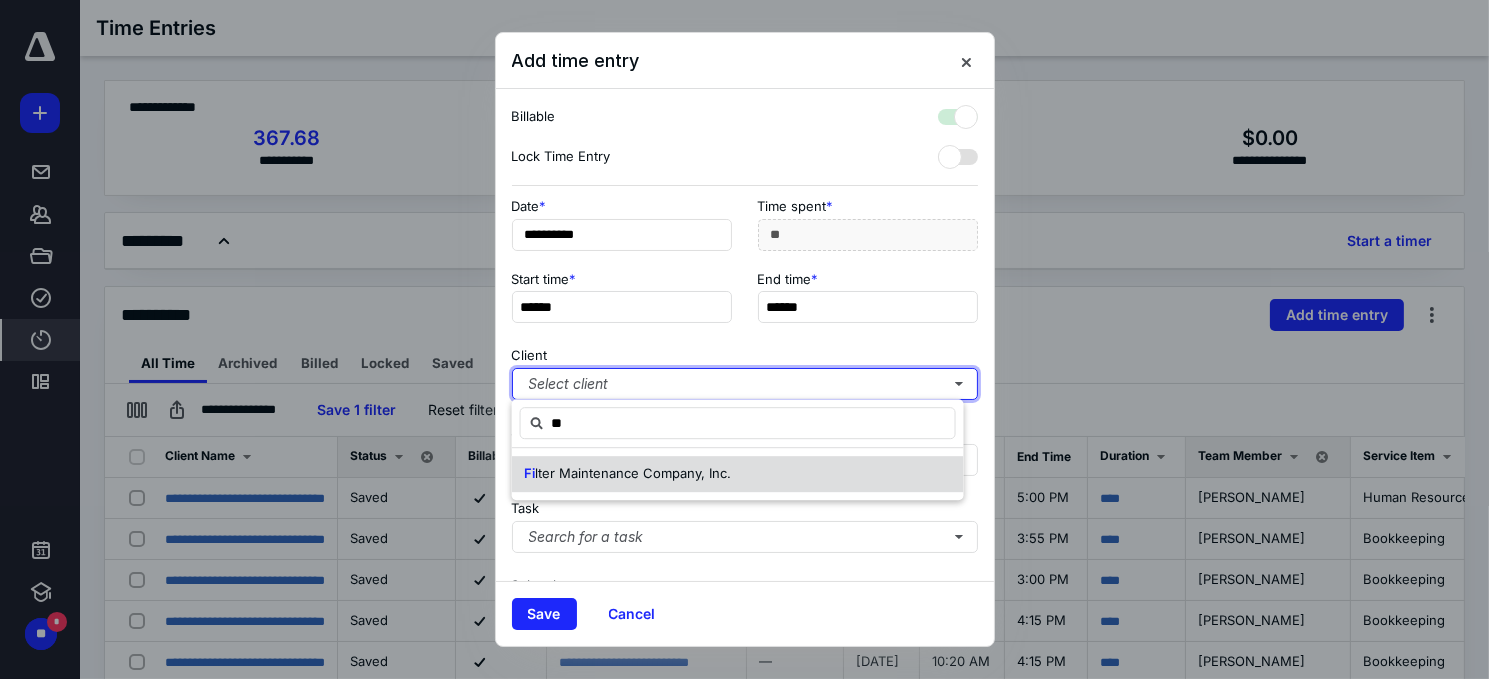 checkbox on "true" 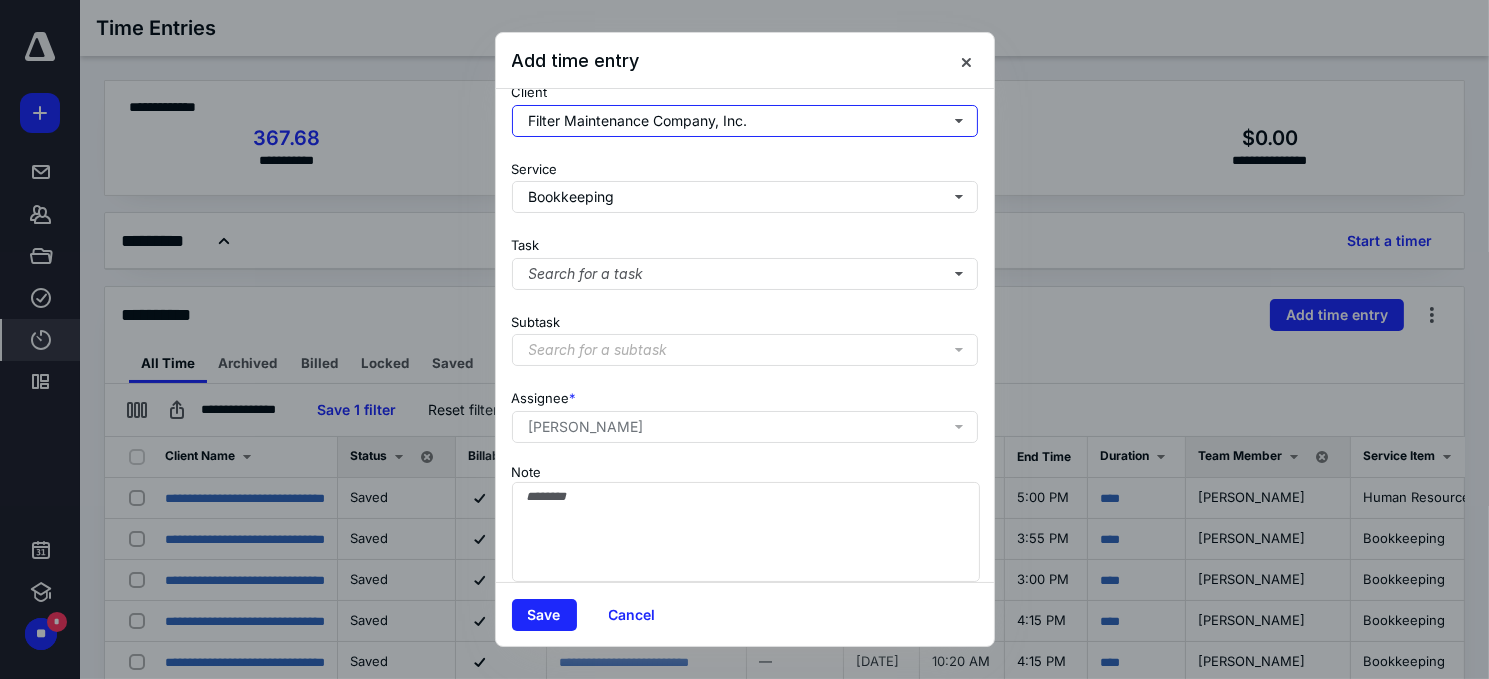 scroll, scrollTop: 278, scrollLeft: 0, axis: vertical 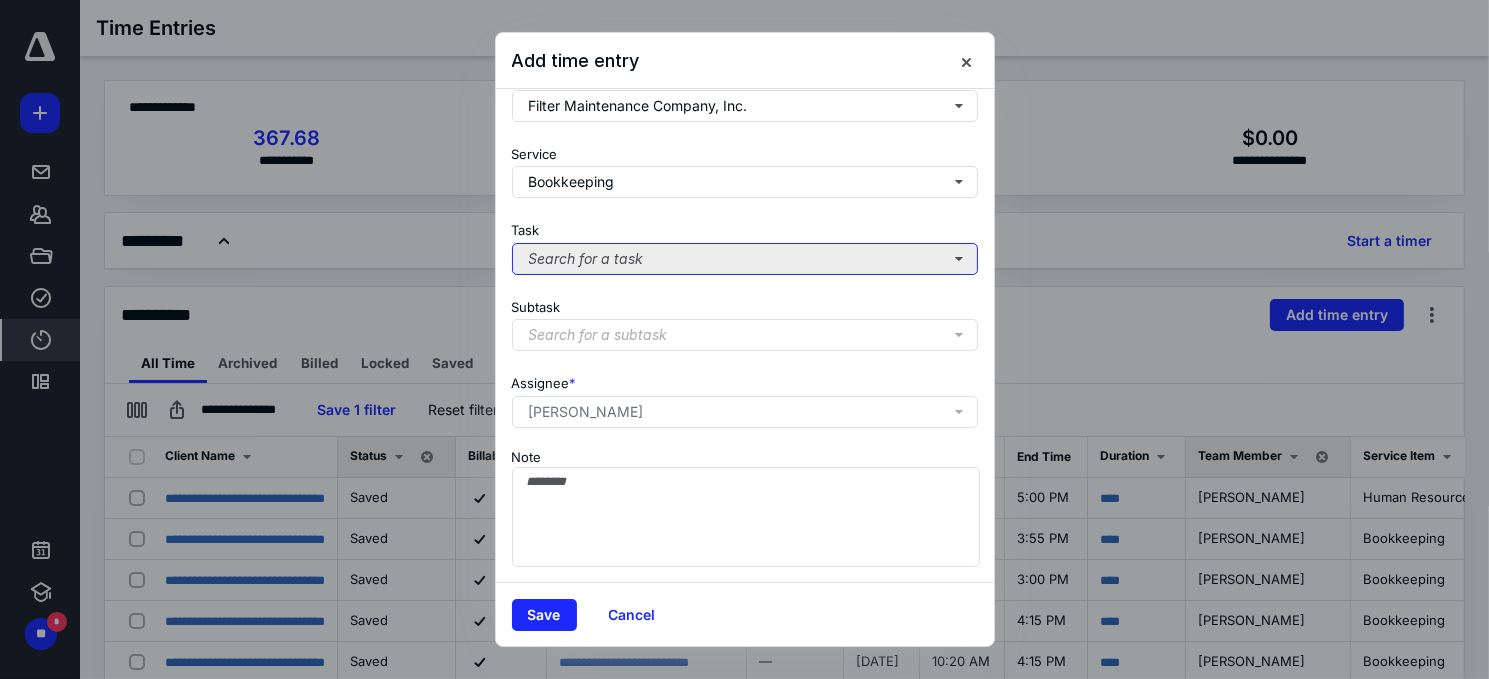 click on "Search for a task" at bounding box center [745, 259] 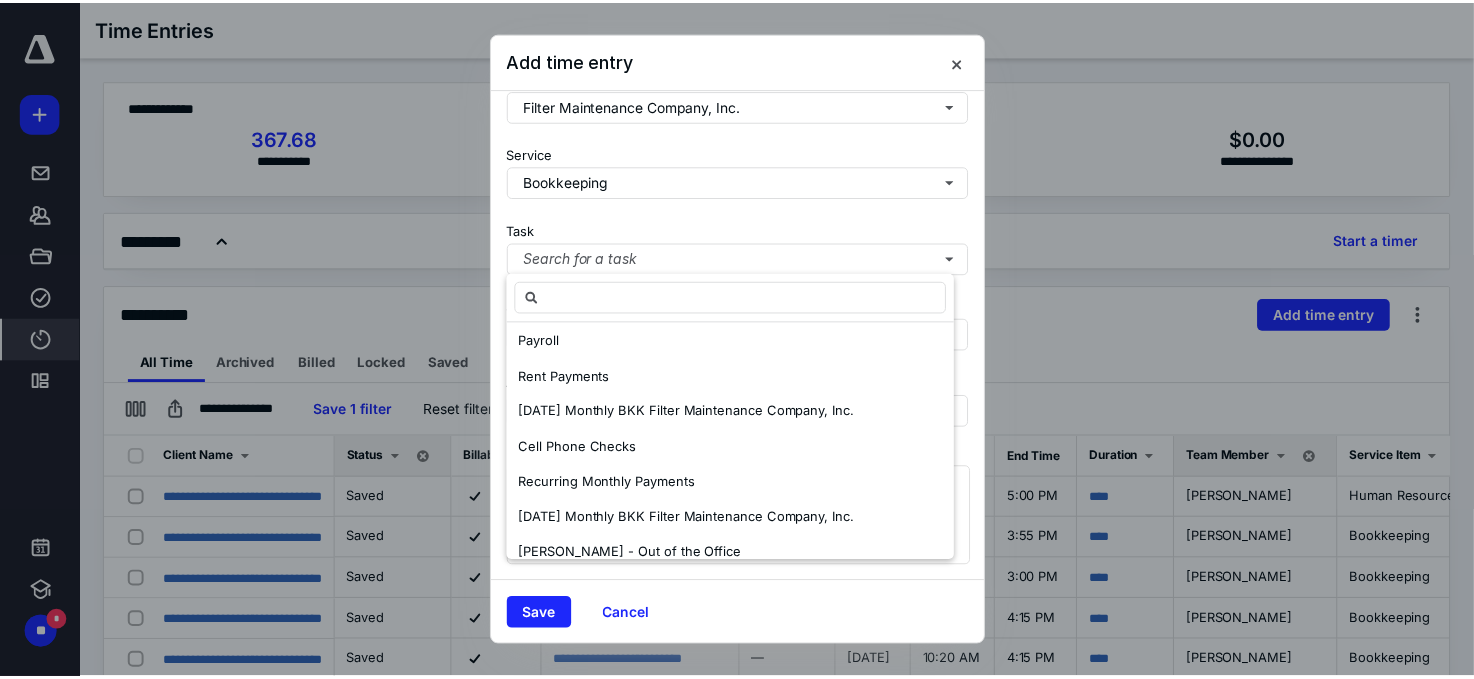 scroll, scrollTop: 0, scrollLeft: 0, axis: both 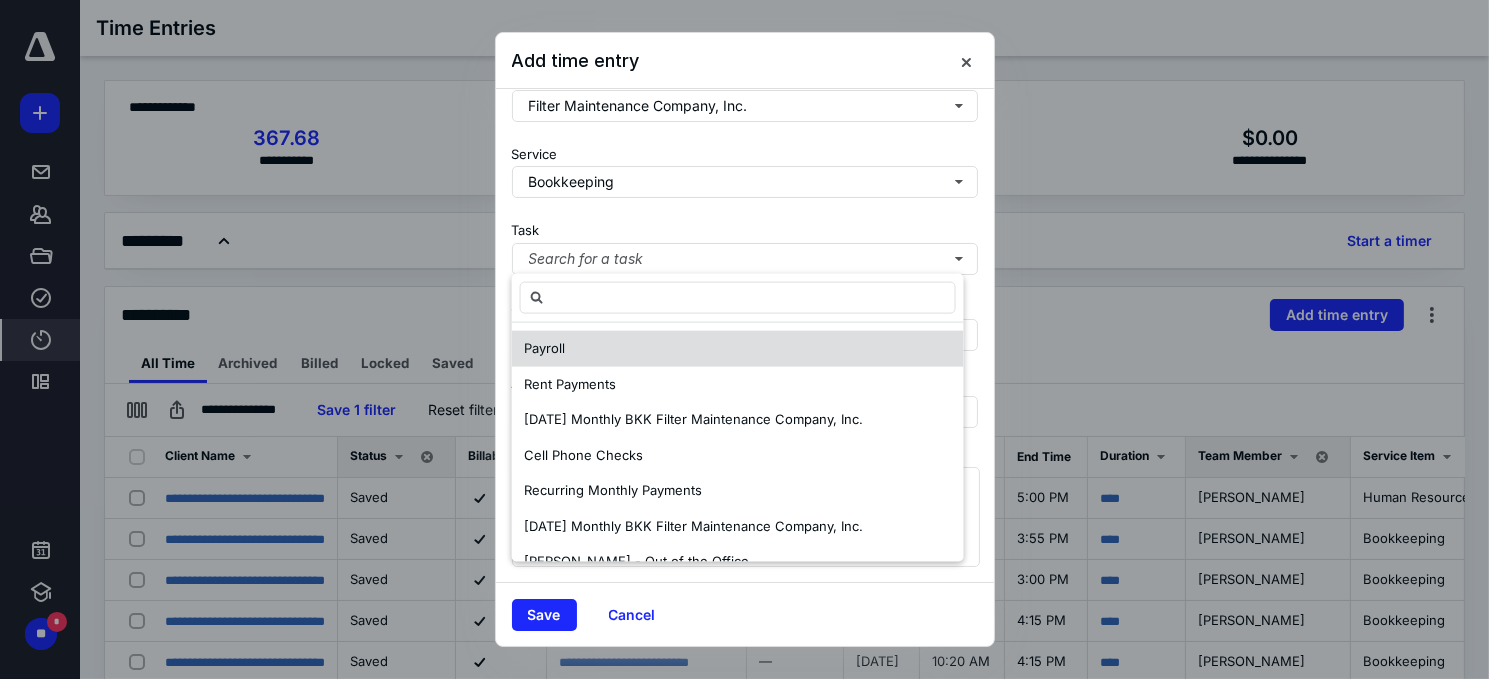 click on "Payroll" at bounding box center (544, 348) 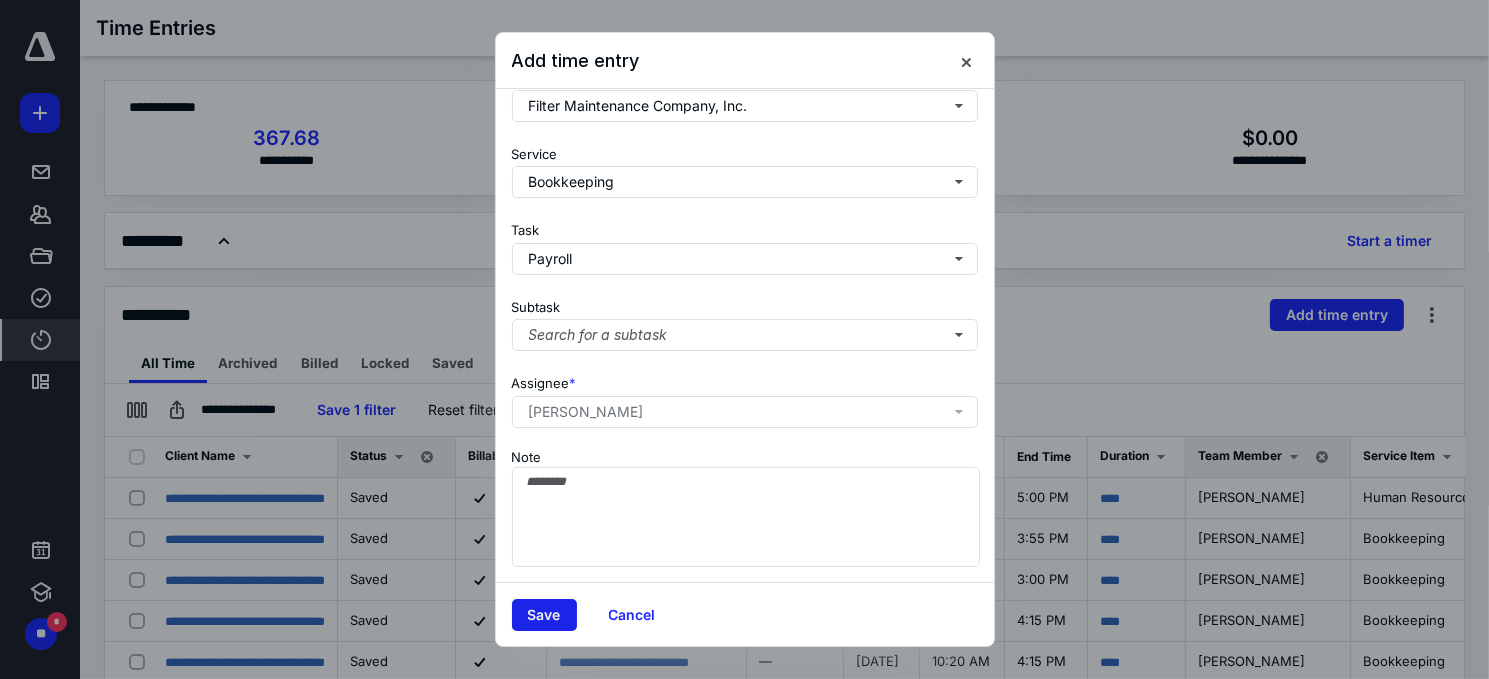click on "Save" at bounding box center (544, 615) 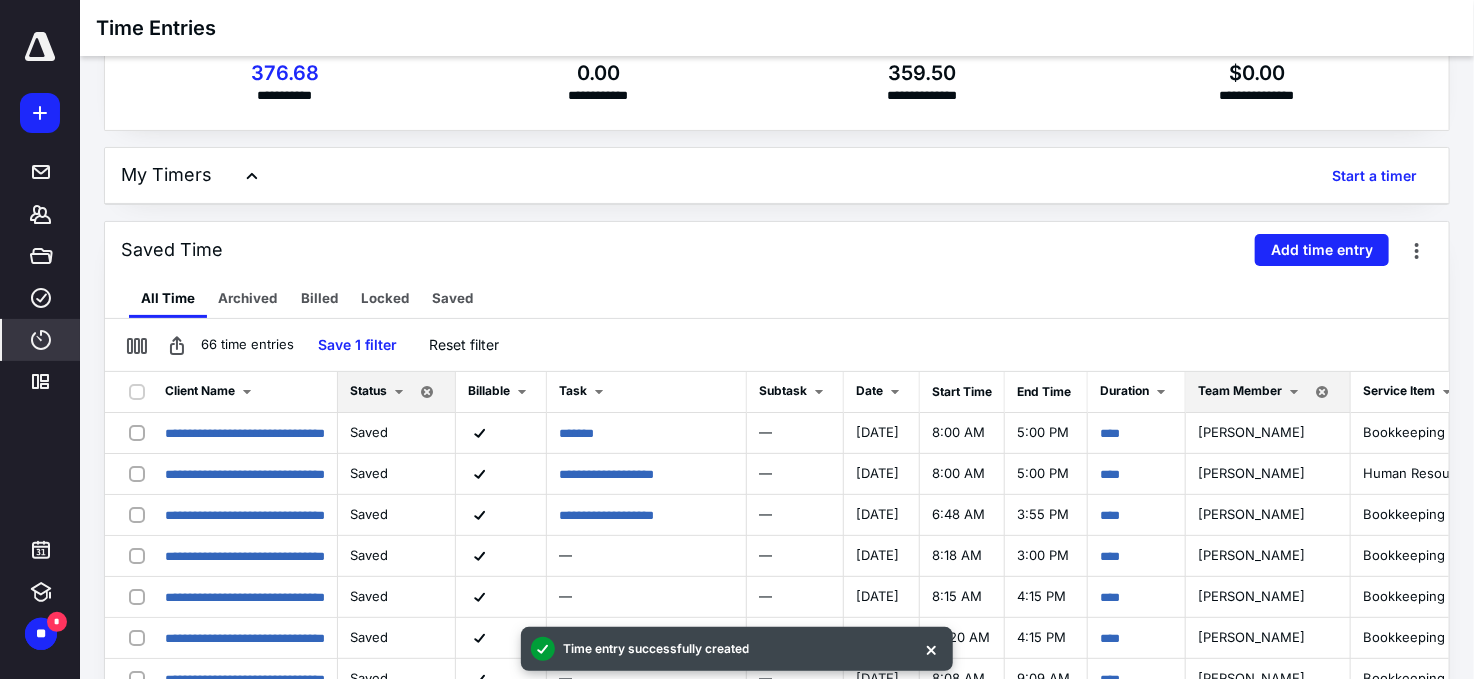 scroll, scrollTop: 100, scrollLeft: 0, axis: vertical 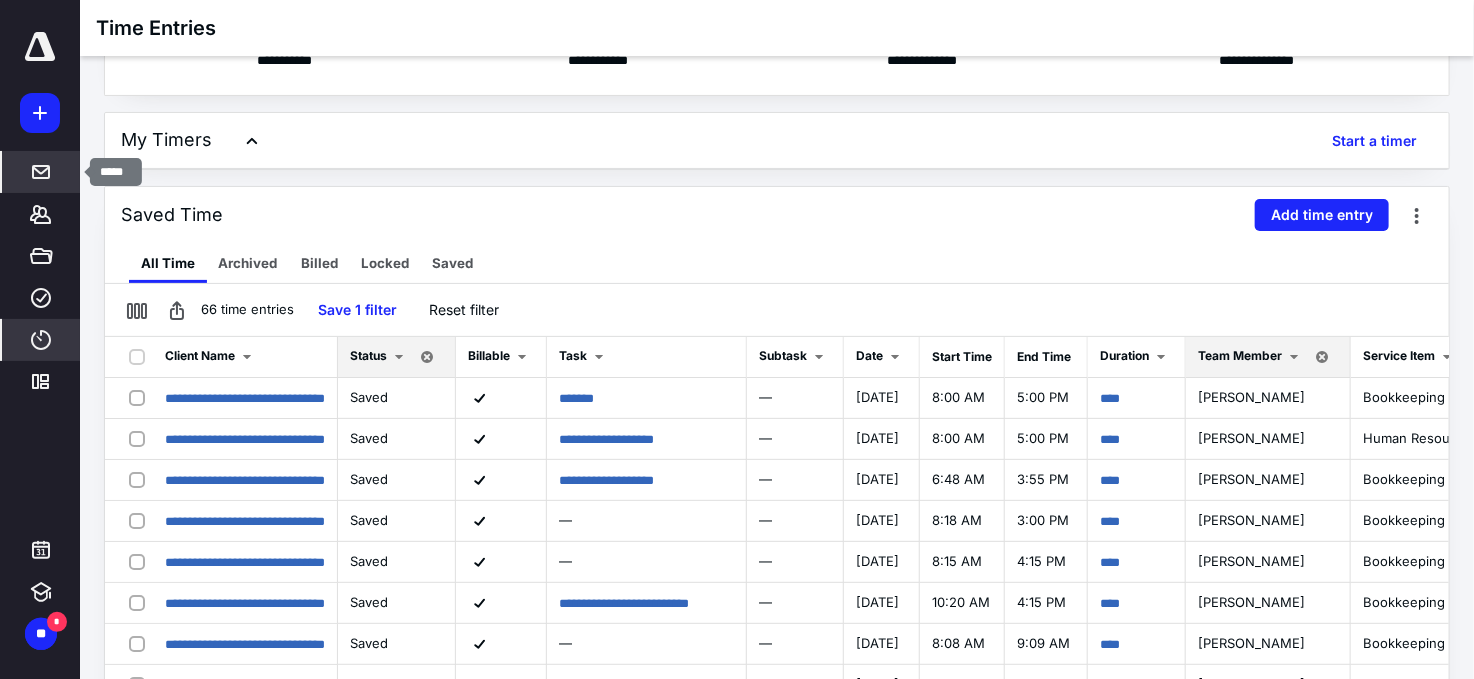 click 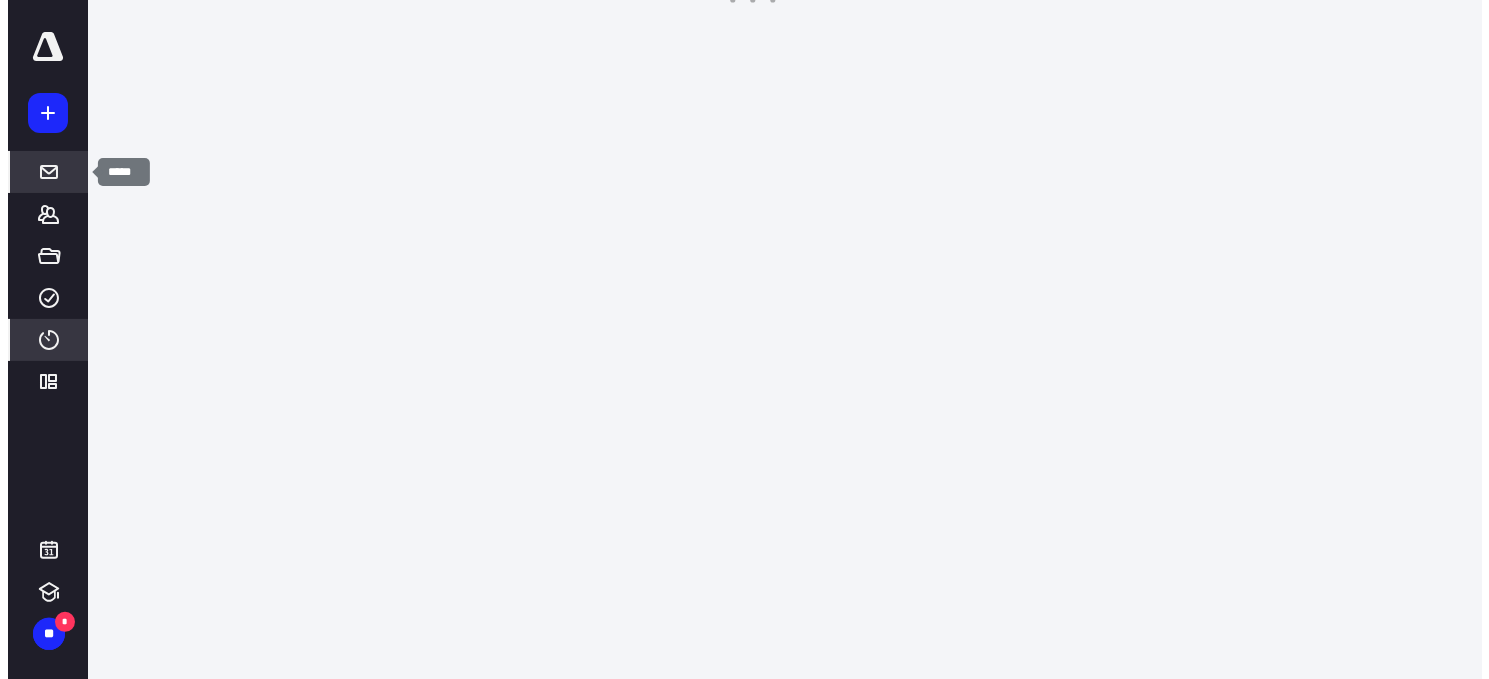 scroll, scrollTop: 0, scrollLeft: 0, axis: both 